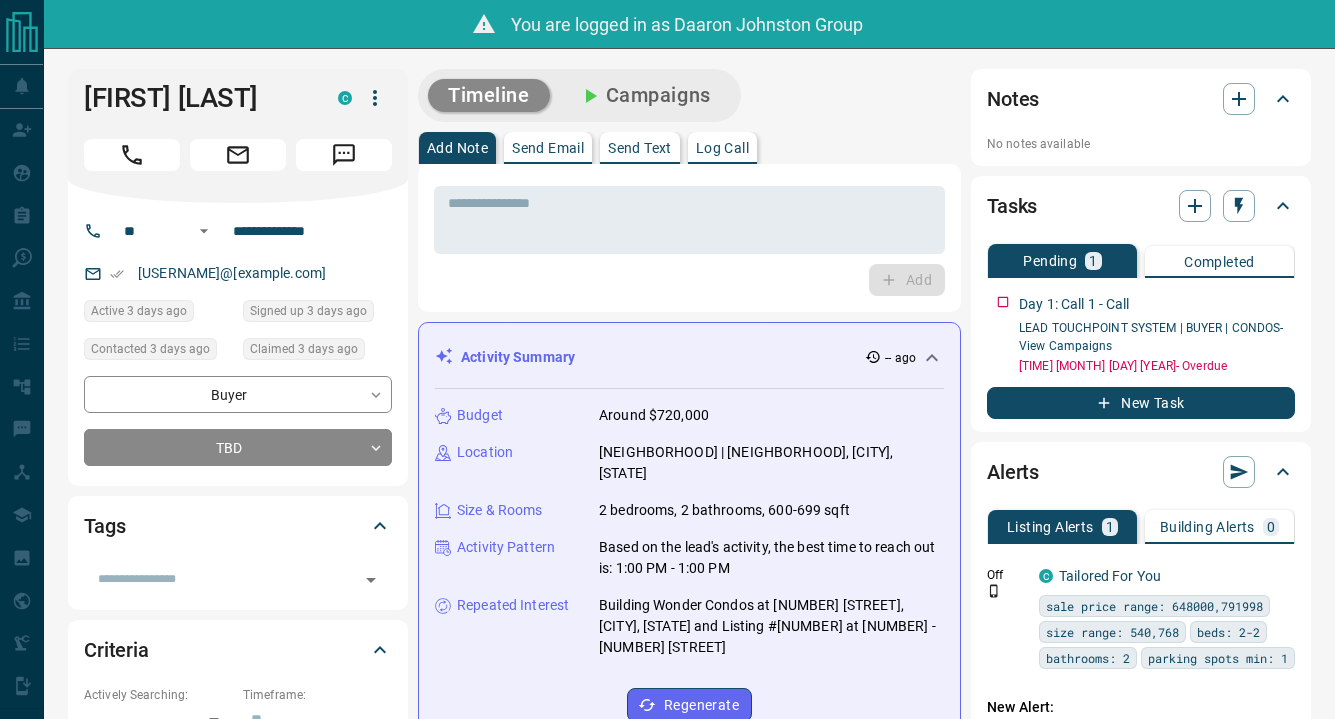 scroll, scrollTop: 0, scrollLeft: 0, axis: both 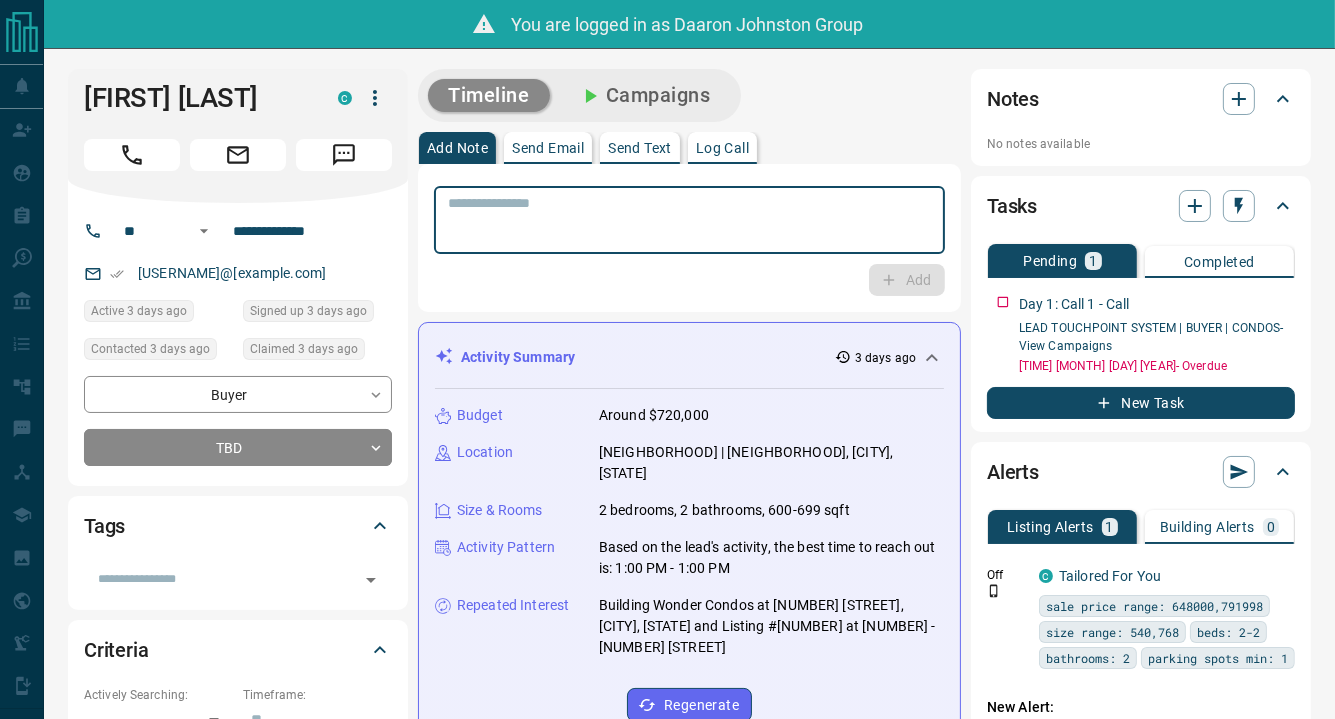 drag, startPoint x: 0, startPoint y: 0, endPoint x: 860, endPoint y: 211, distance: 885.50604 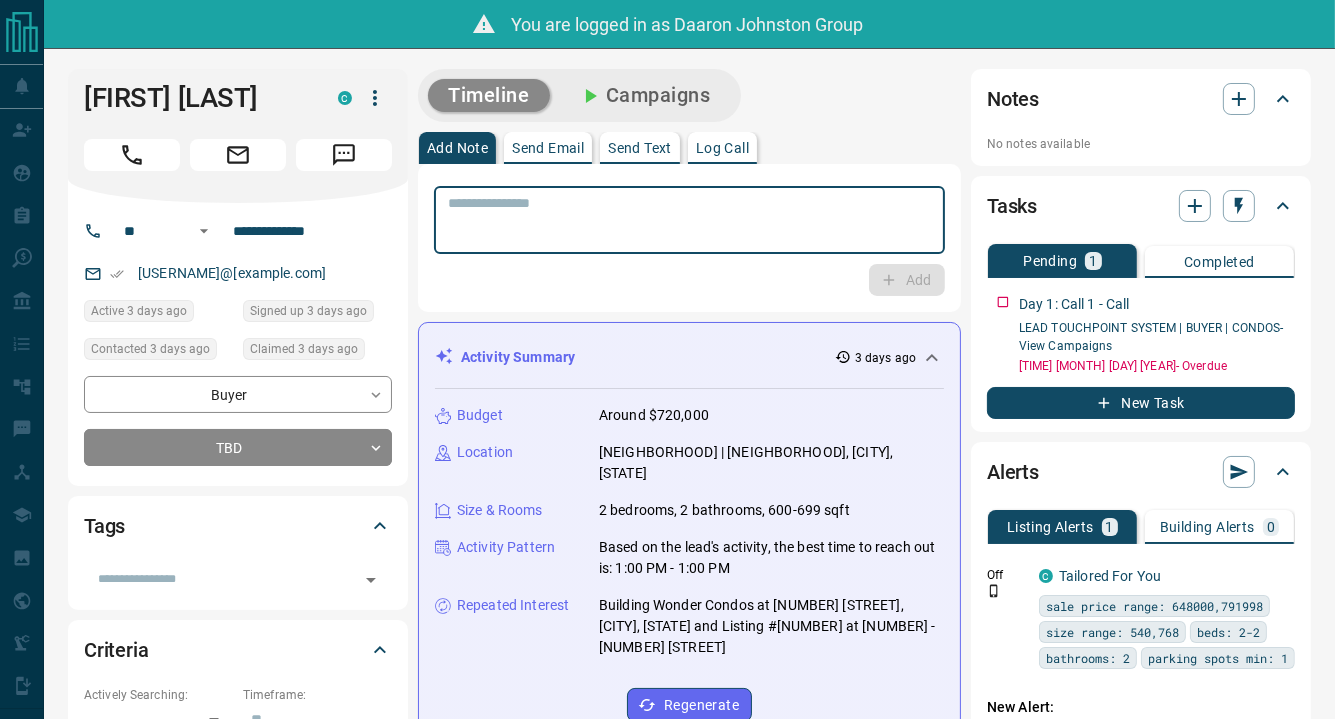 click at bounding box center (689, 220) 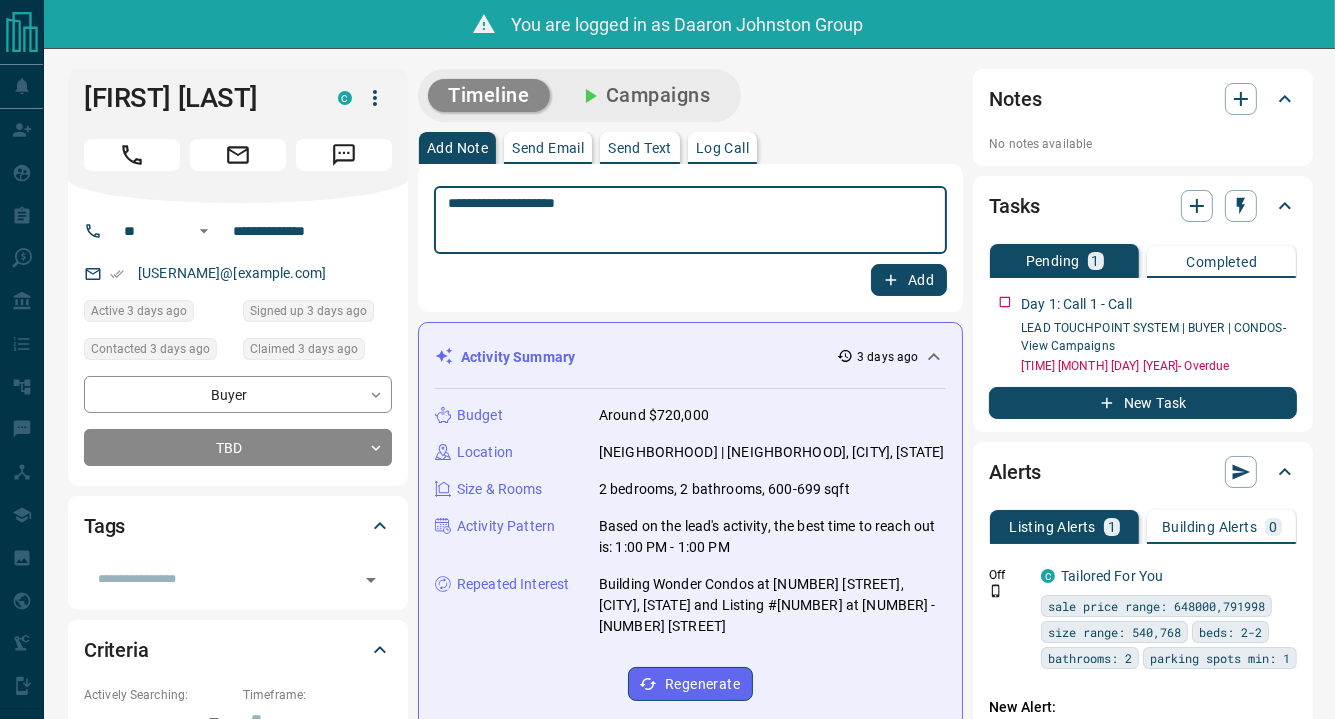 type on "**********" 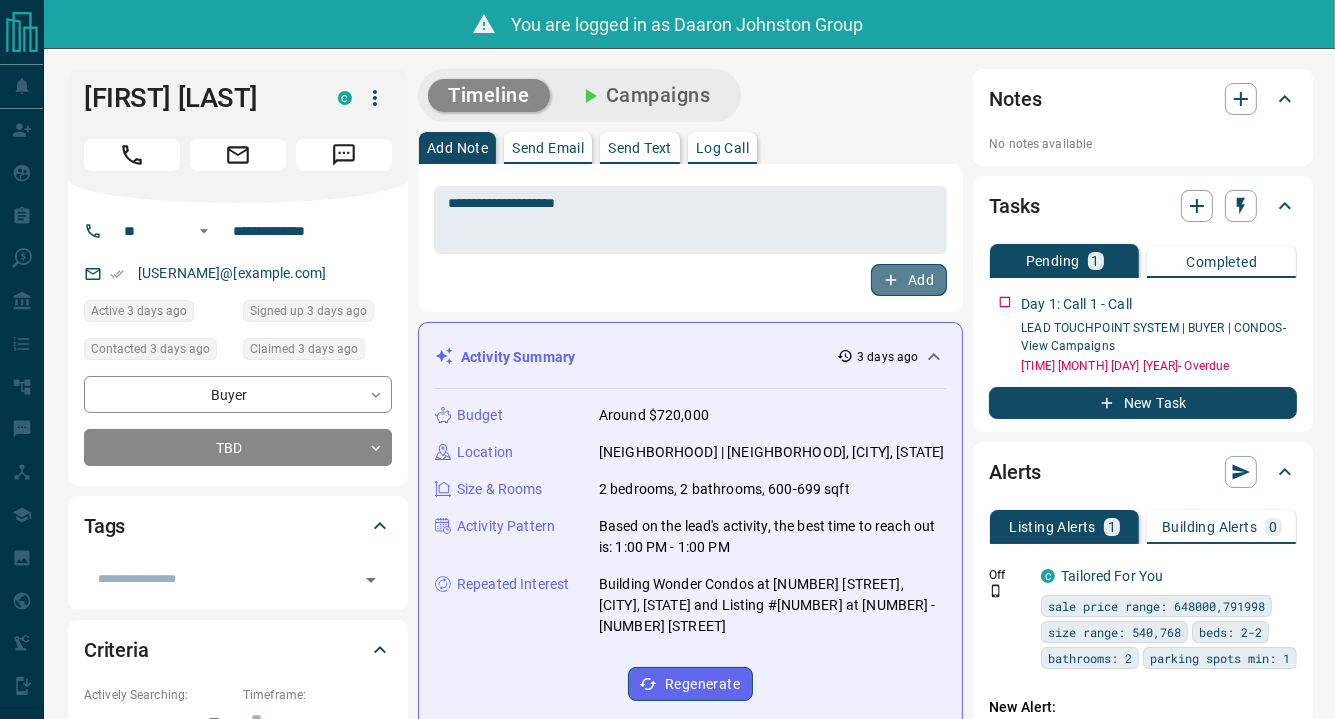 click on "Add" at bounding box center [909, 280] 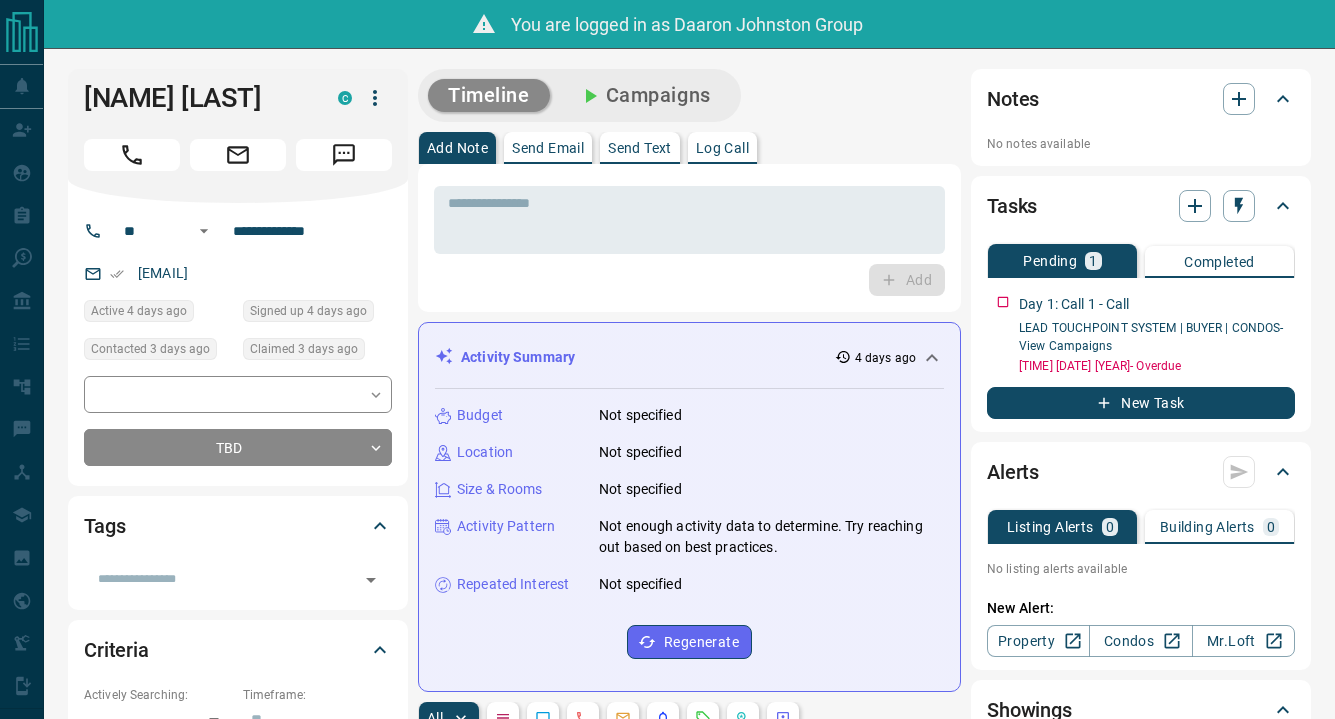 scroll, scrollTop: 0, scrollLeft: 0, axis: both 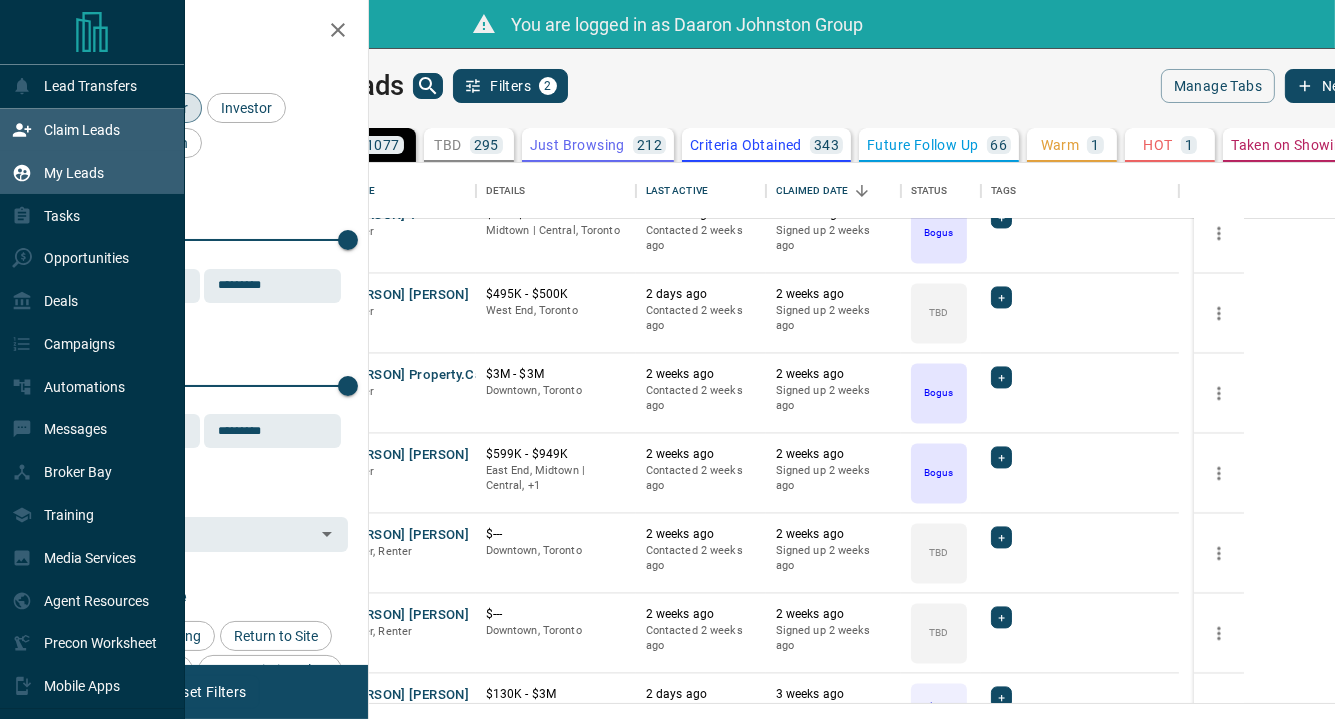 click on "Claim Leads" at bounding box center (66, 130) 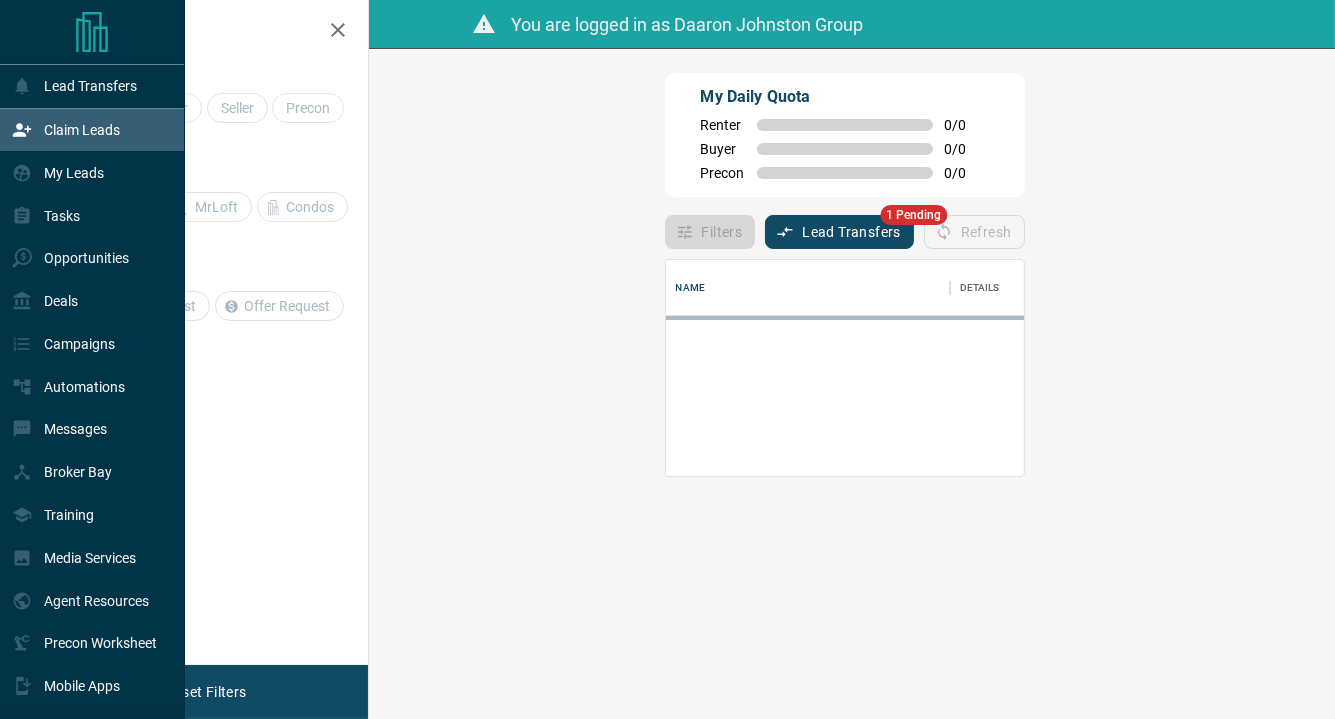 scroll, scrollTop: 16, scrollLeft: 16, axis: both 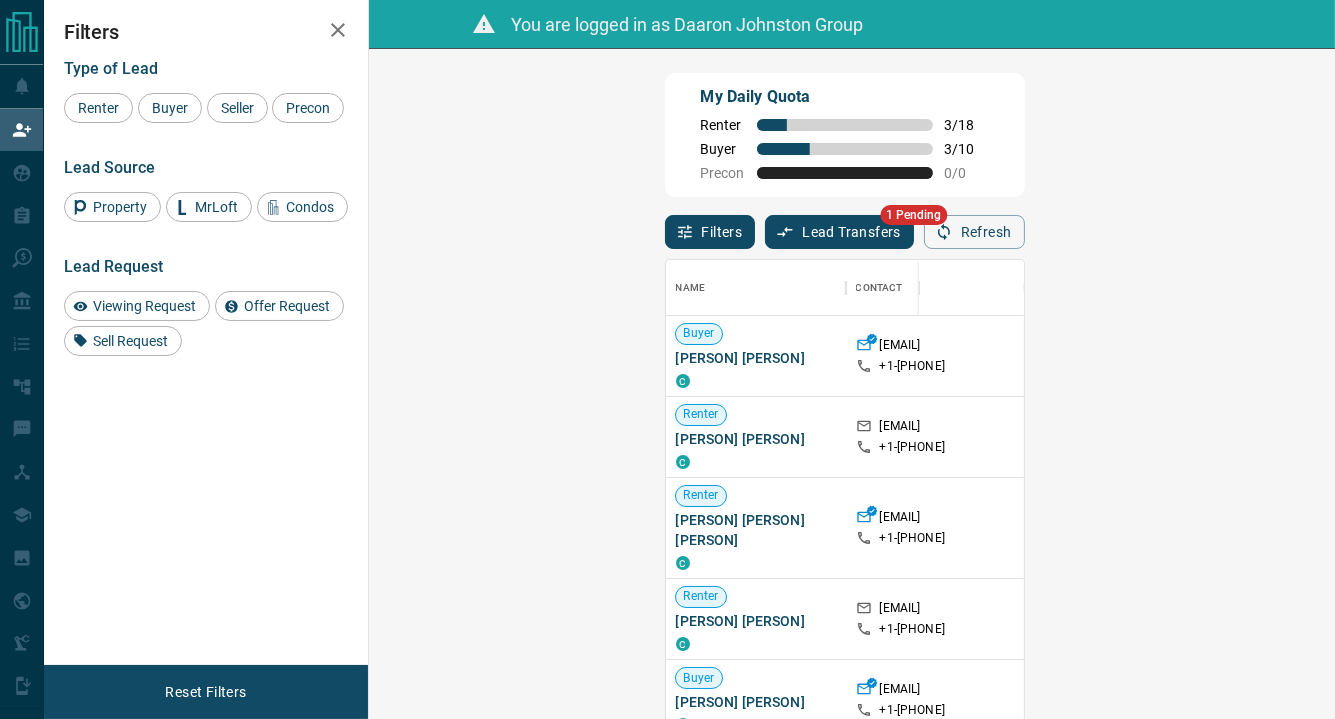click on "Claim" at bounding box center (1545, 356) 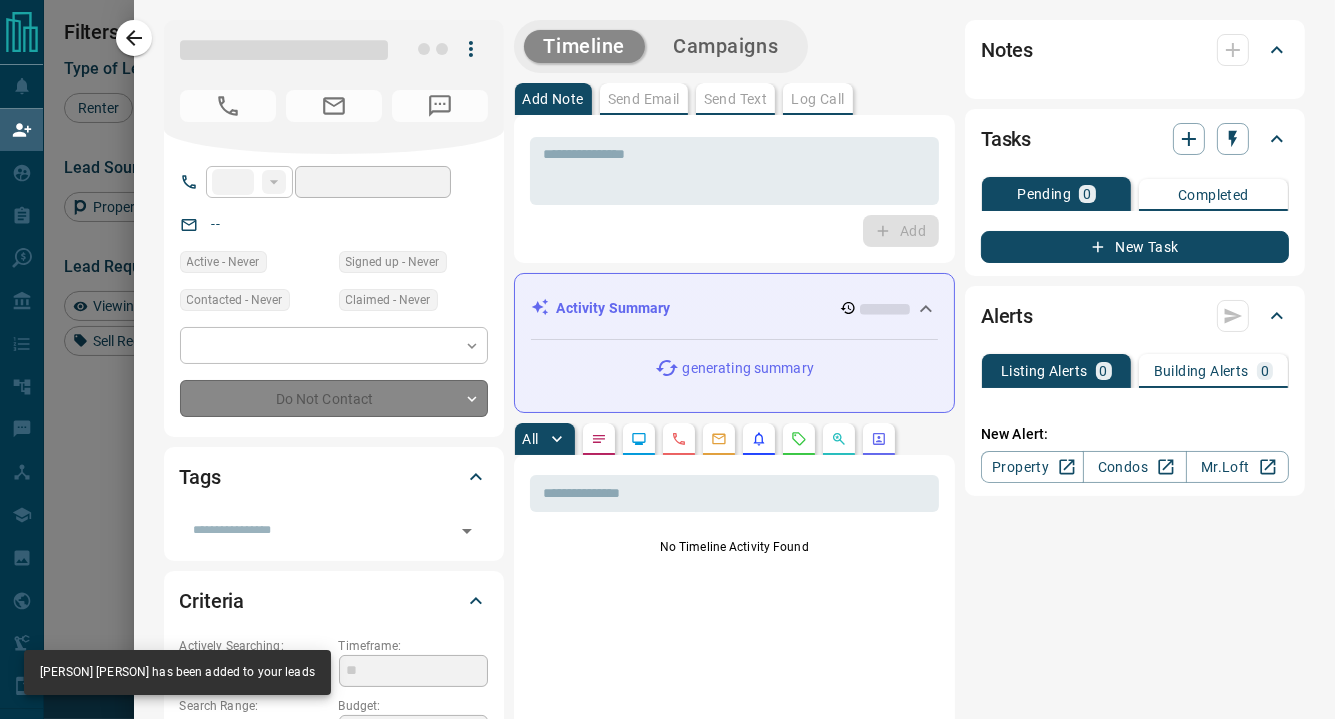 type on "**" 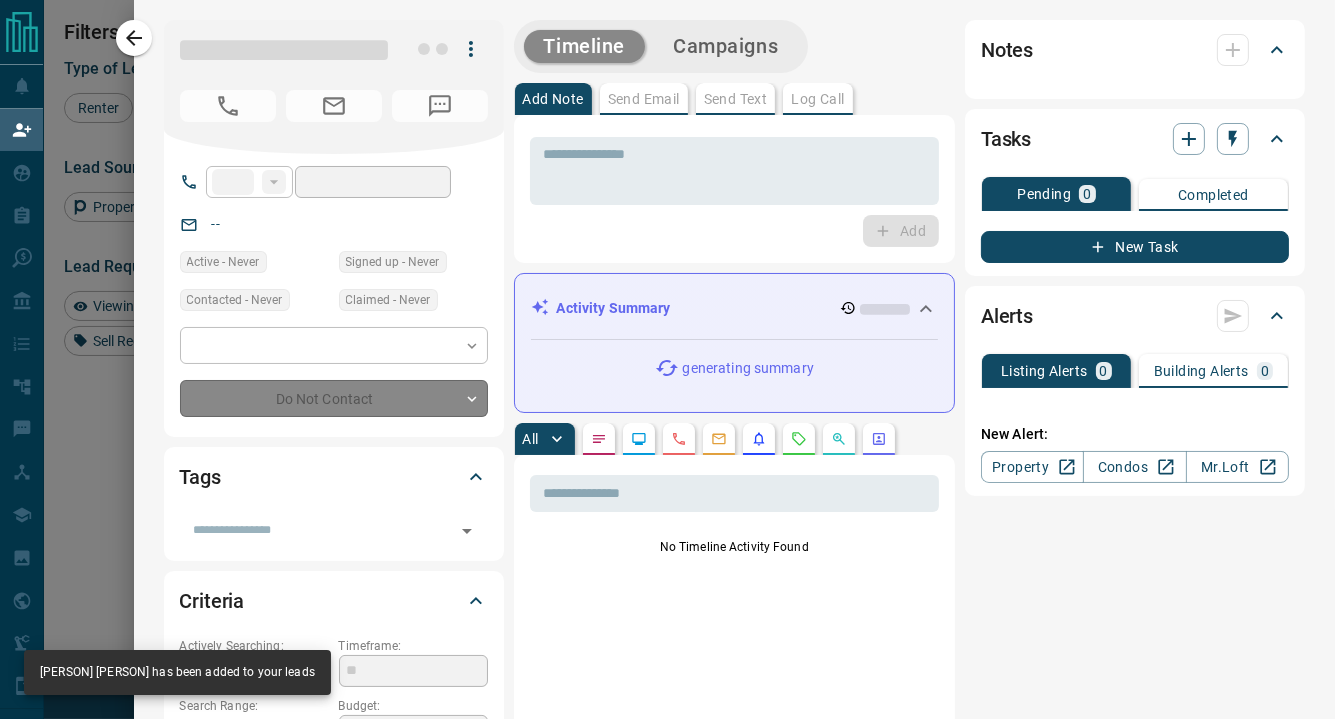 type on "**********" 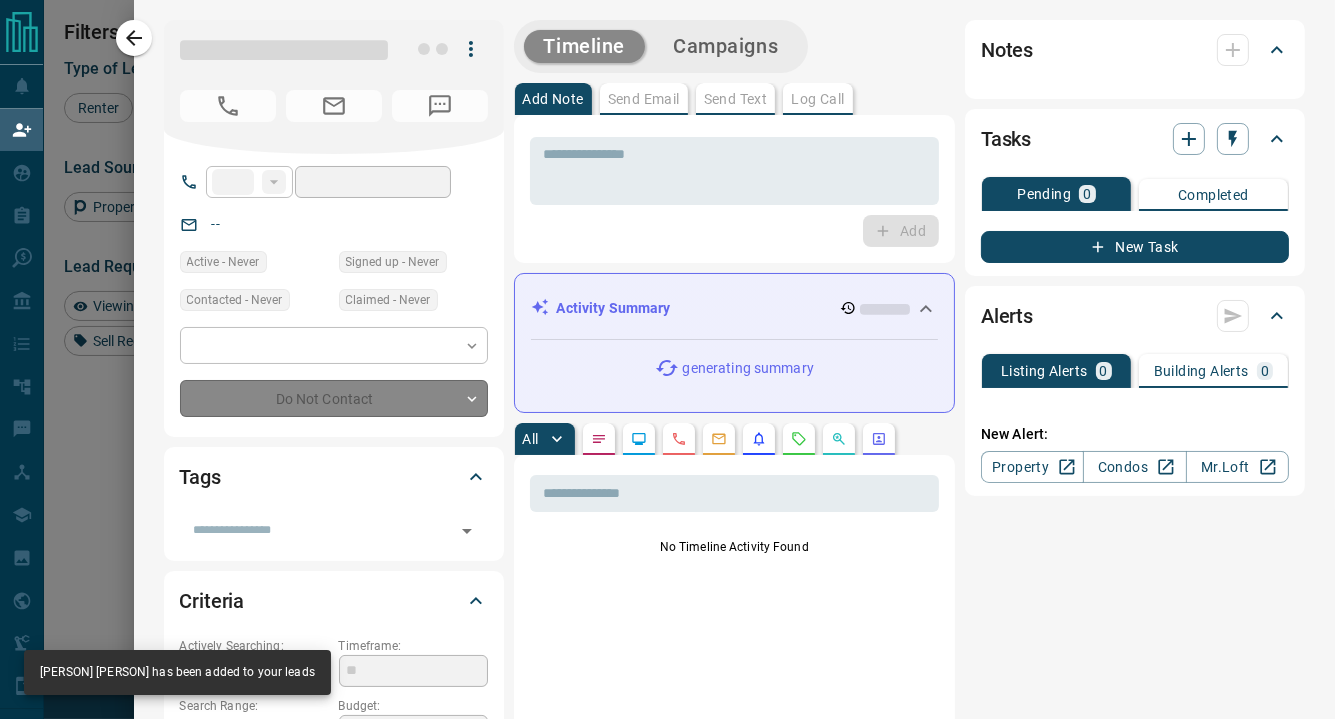 type on "**" 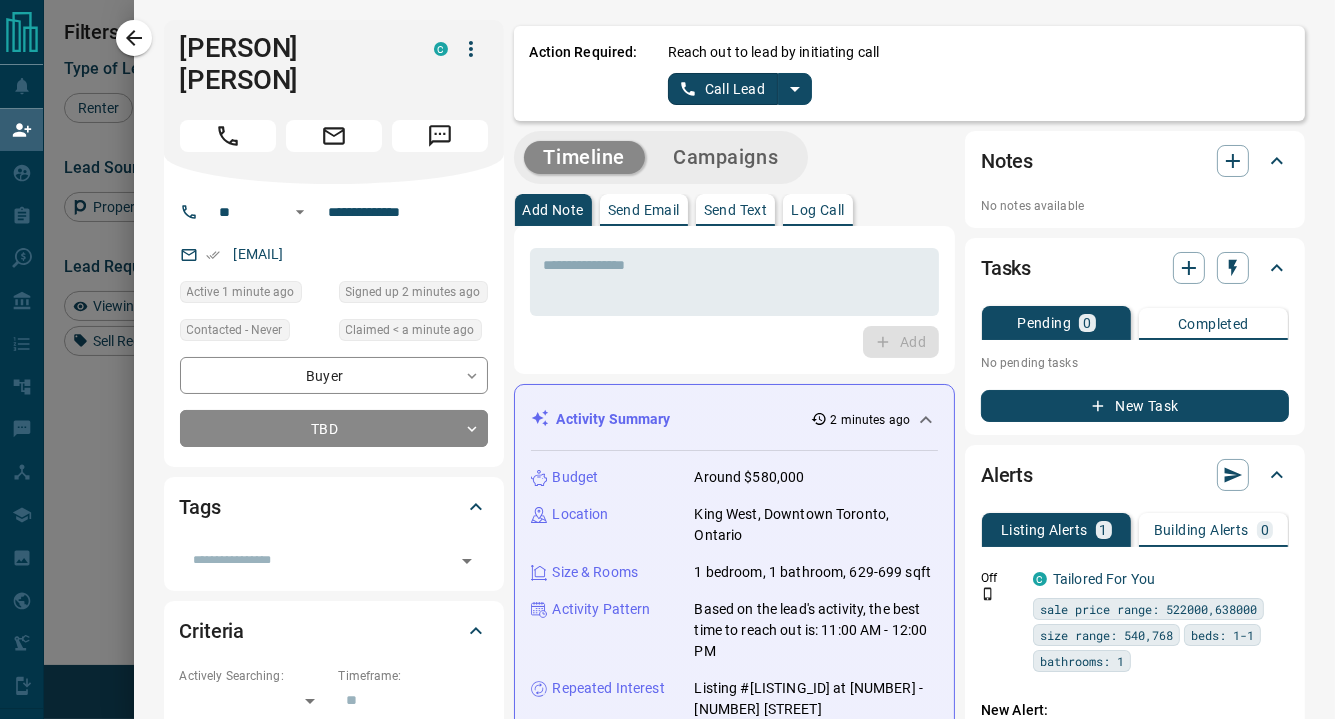 click 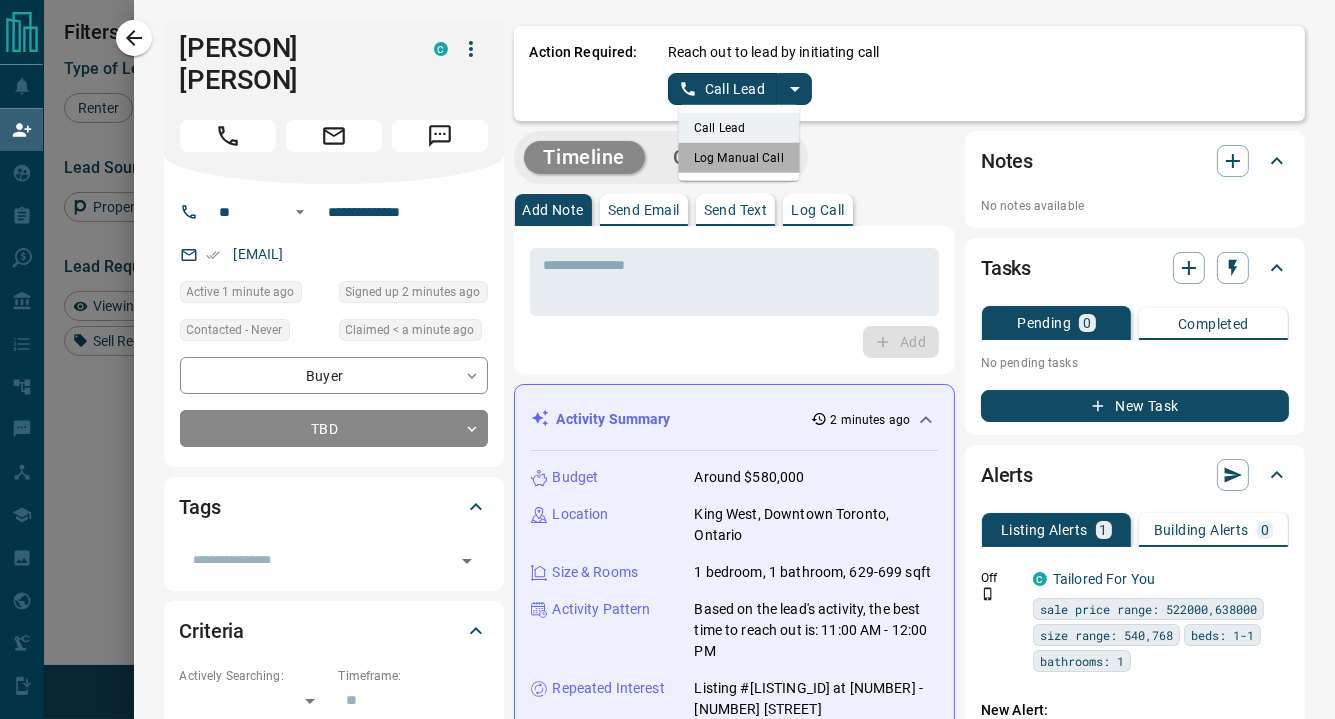 click on "Log Manual Call" at bounding box center [739, 158] 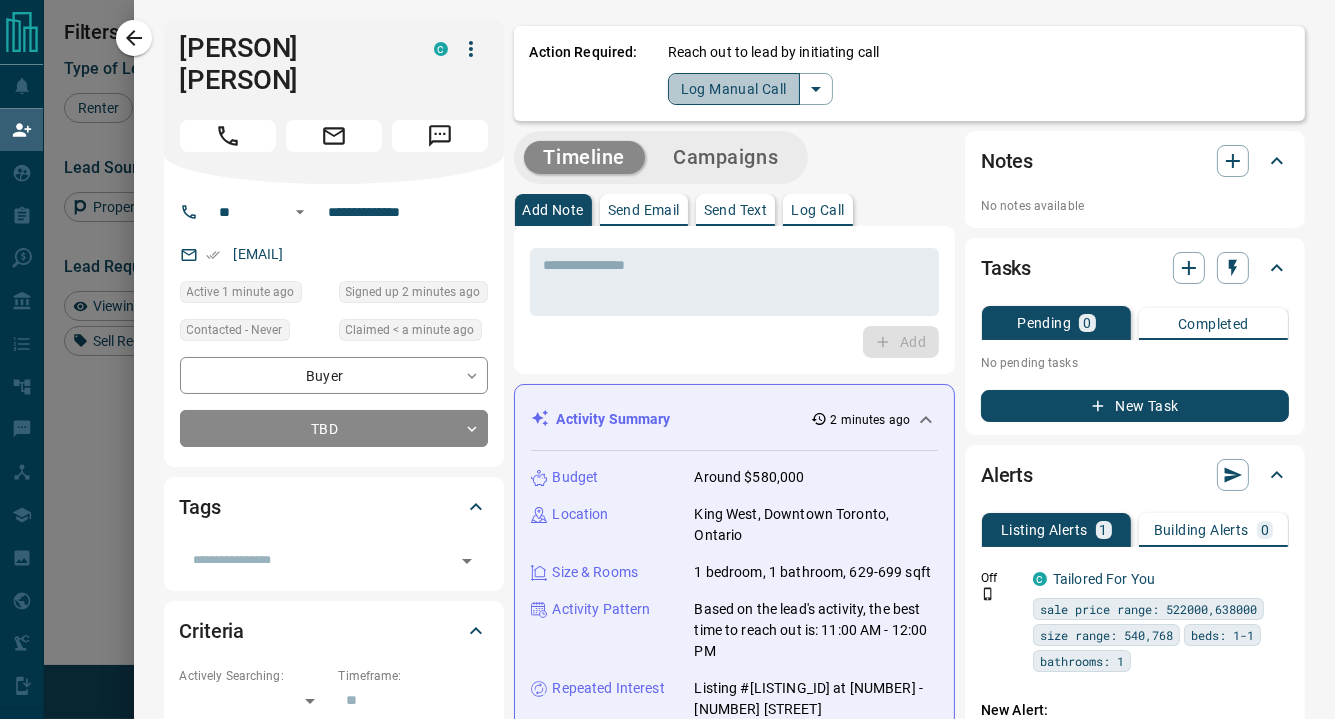 click on "Log Manual Call" at bounding box center [734, 89] 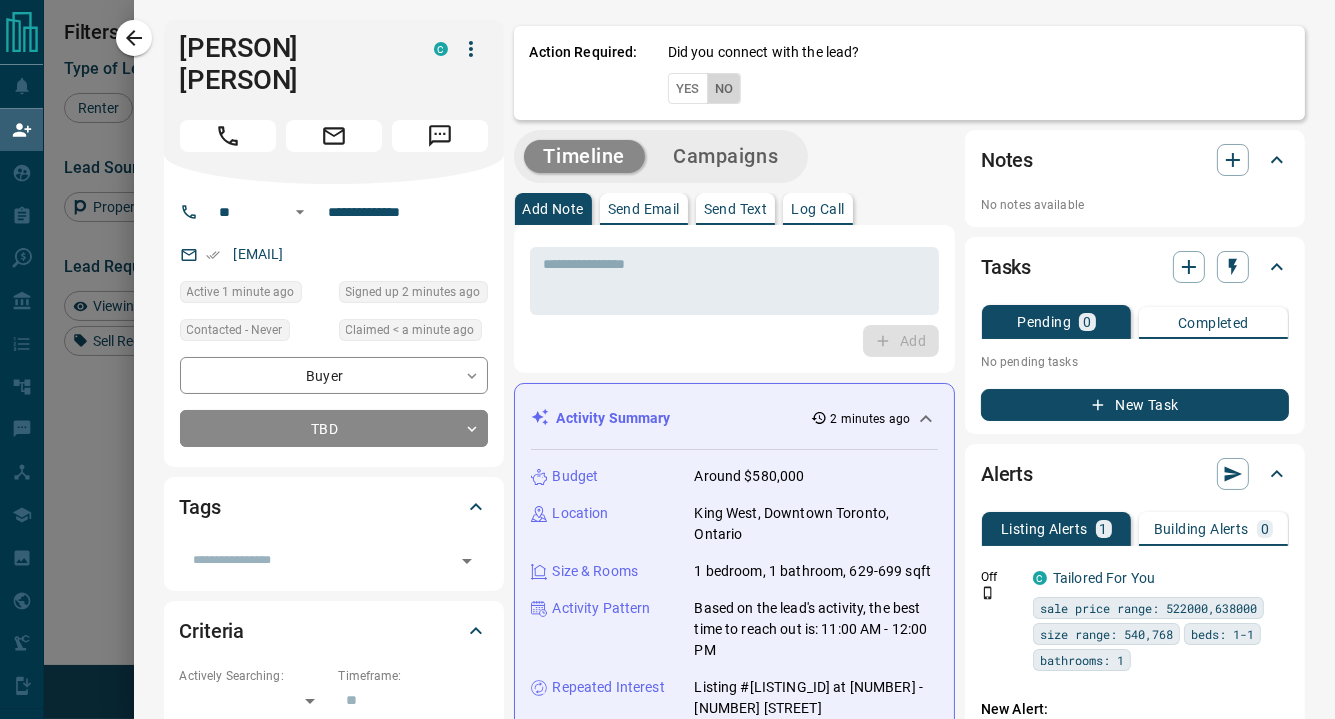 click on "No" at bounding box center [724, 88] 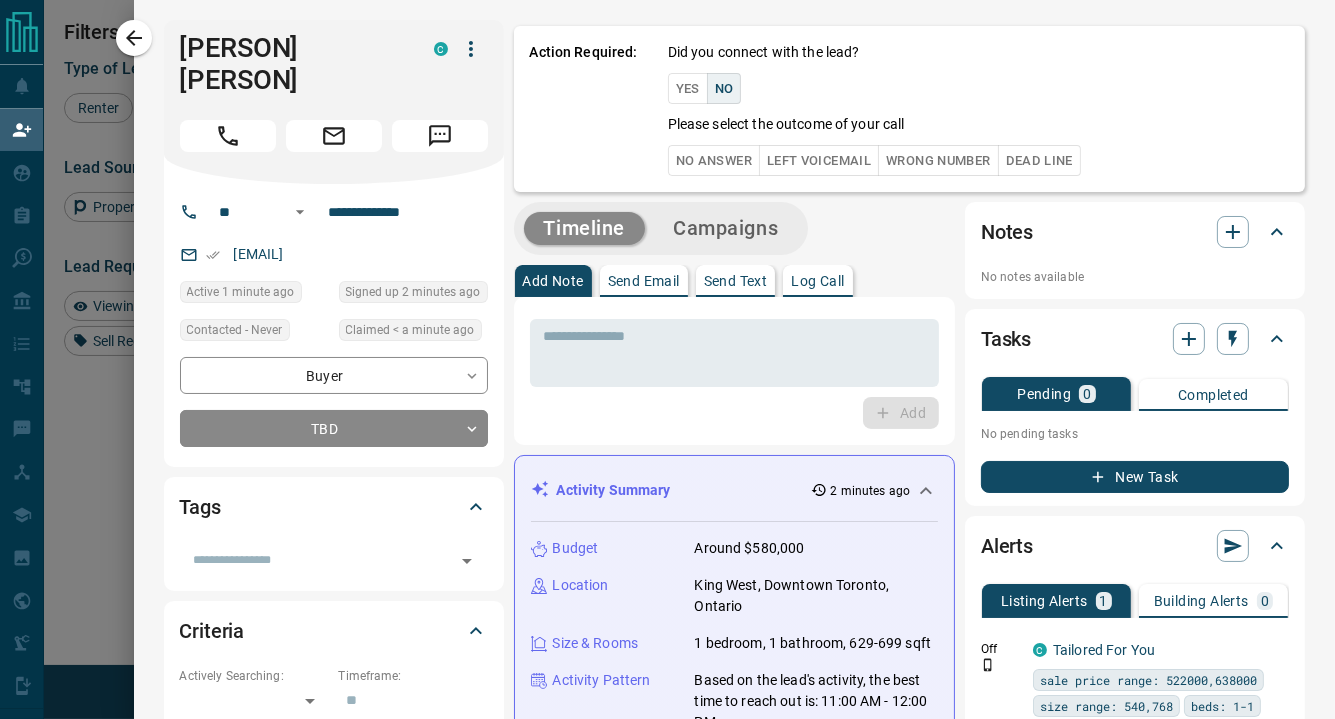 click on "No Answer" at bounding box center [714, 160] 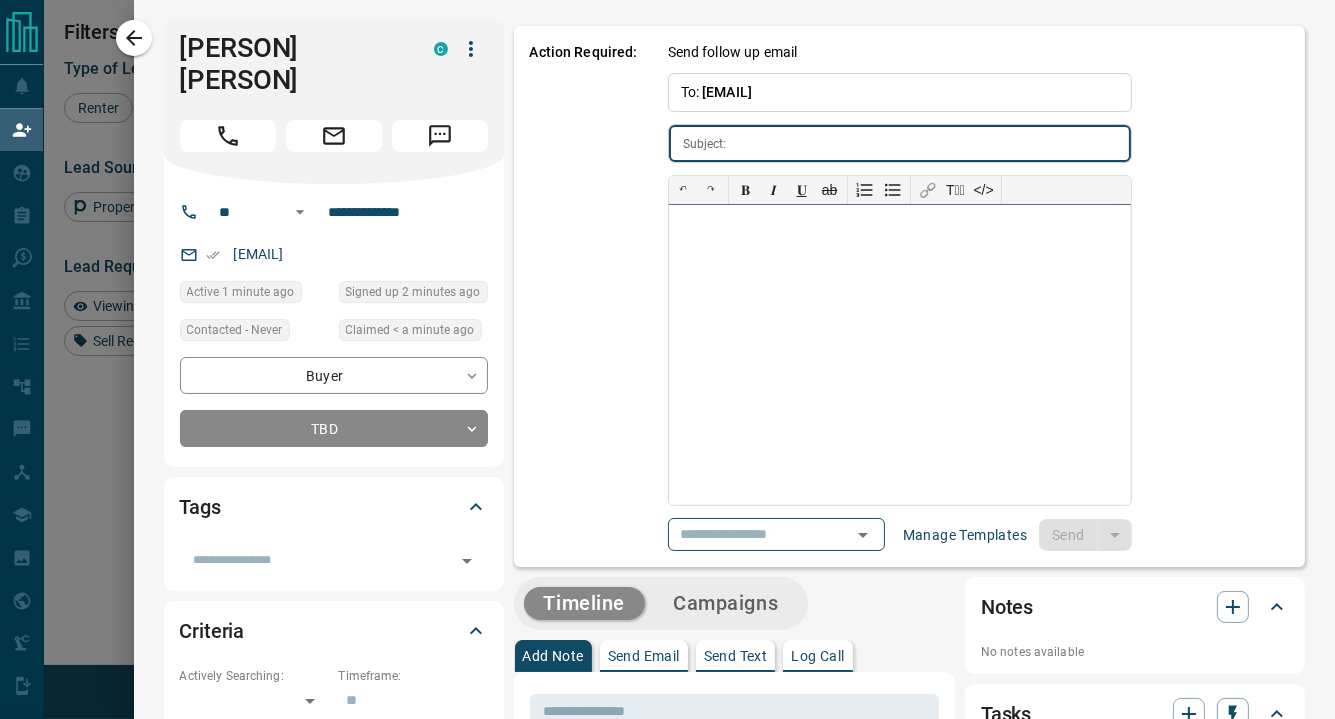 click at bounding box center [900, 355] 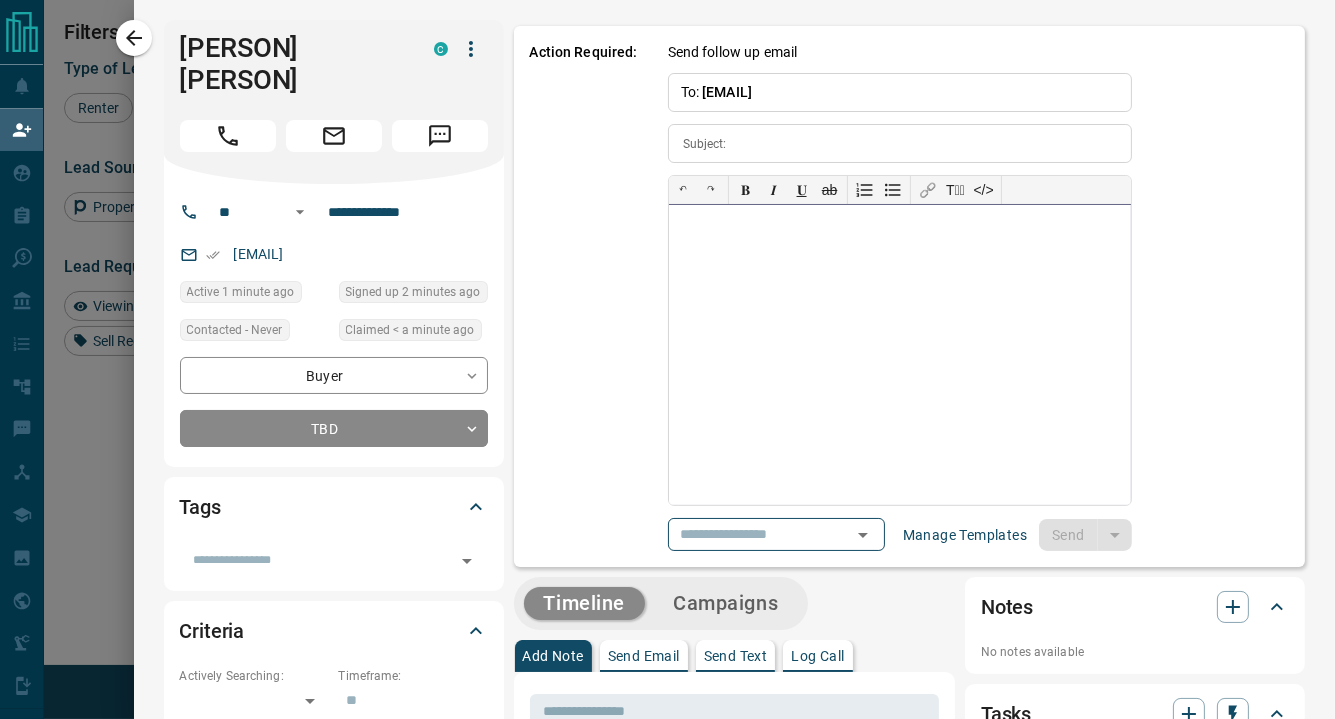 type on "**********" 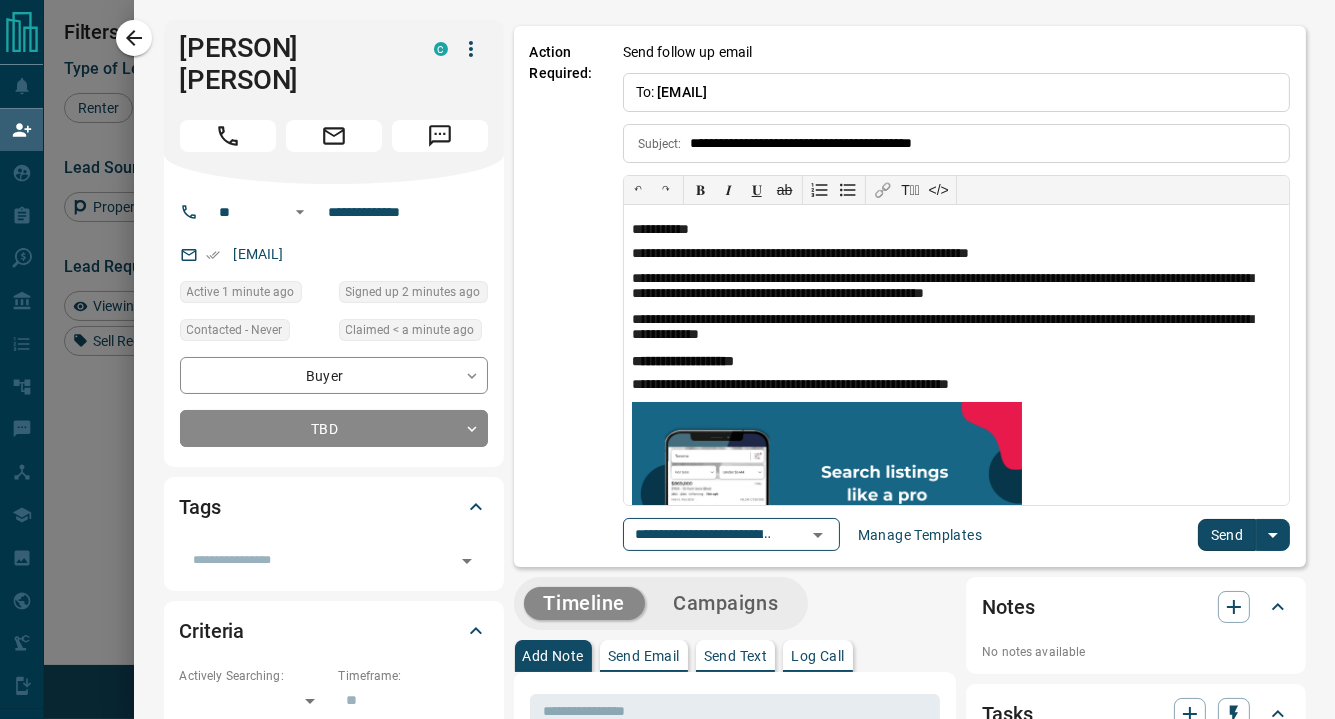 click on "Send" at bounding box center [1227, 535] 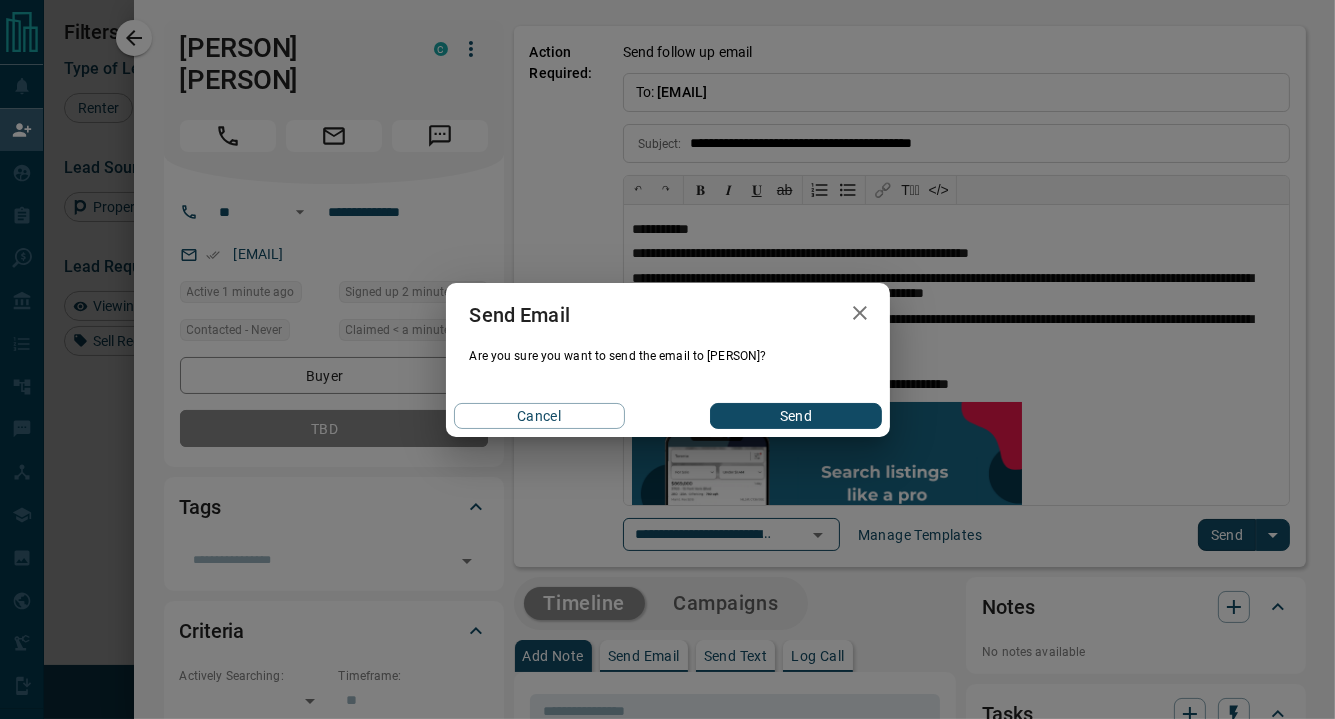 click on "Send" at bounding box center [795, 416] 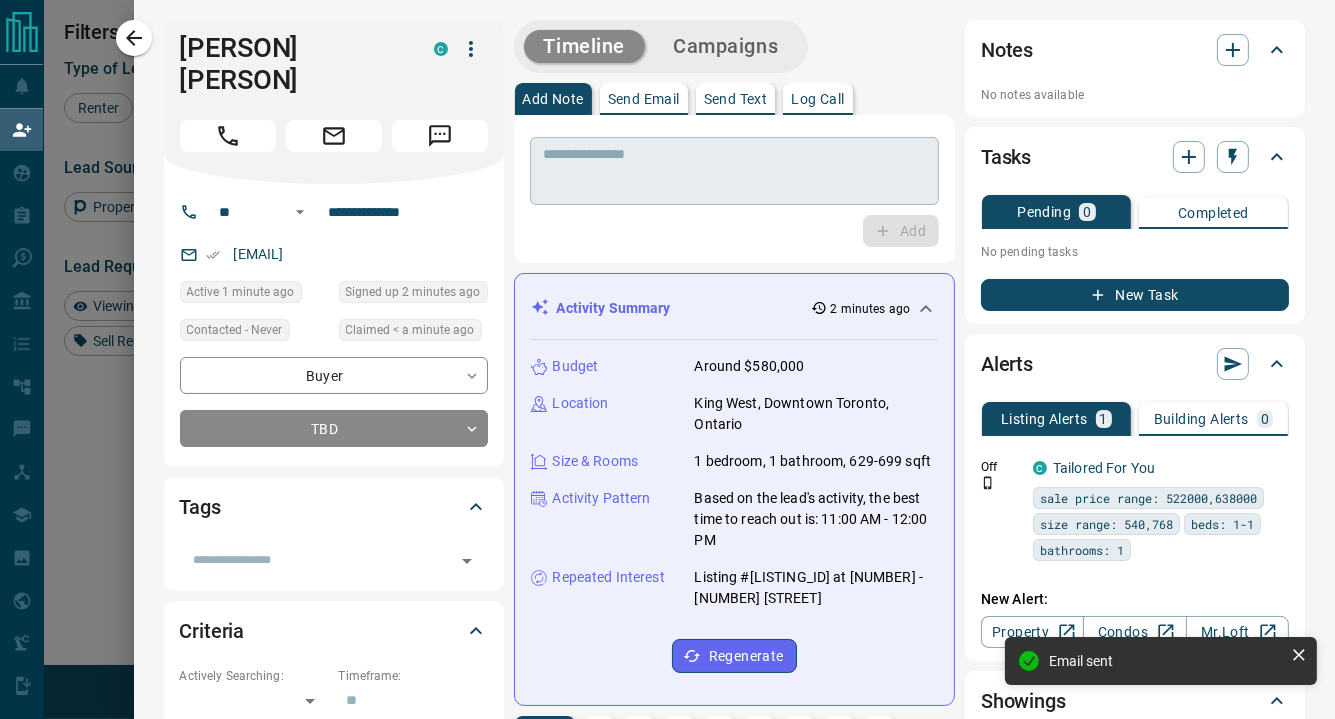 click at bounding box center [735, 171] 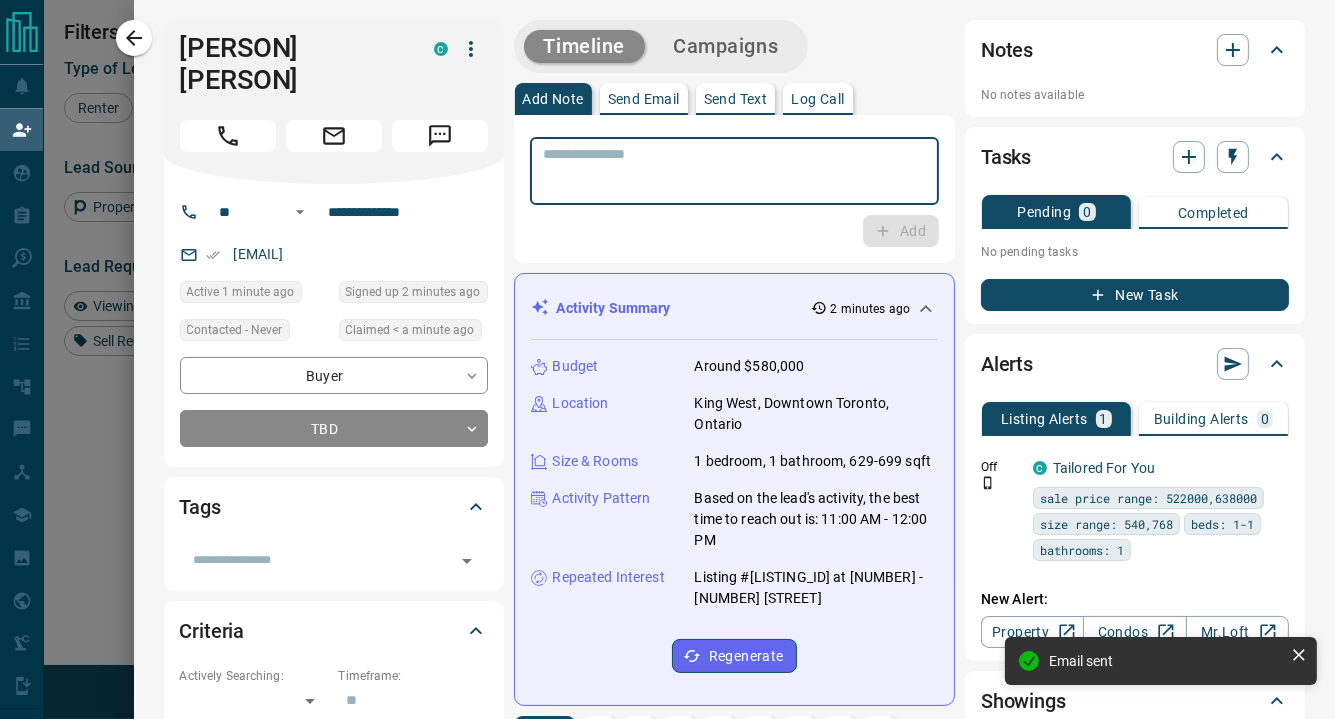paste on "**********" 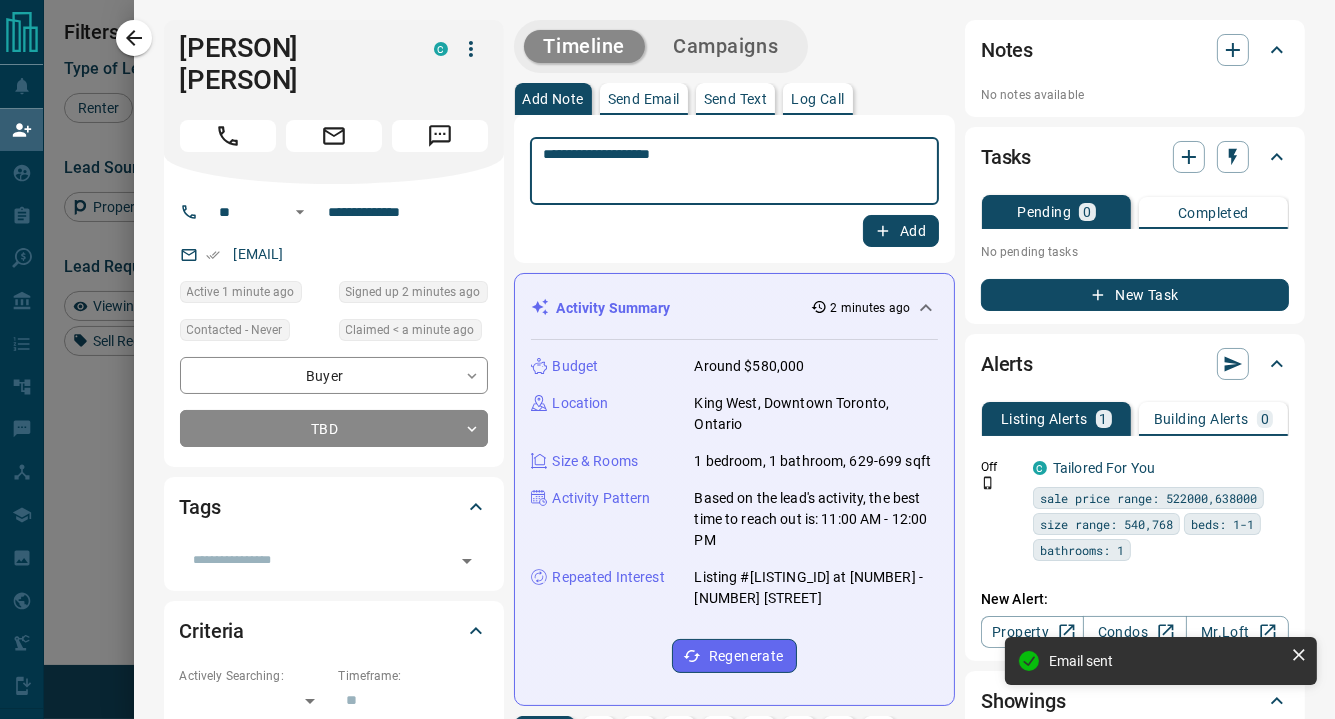 type on "**********" 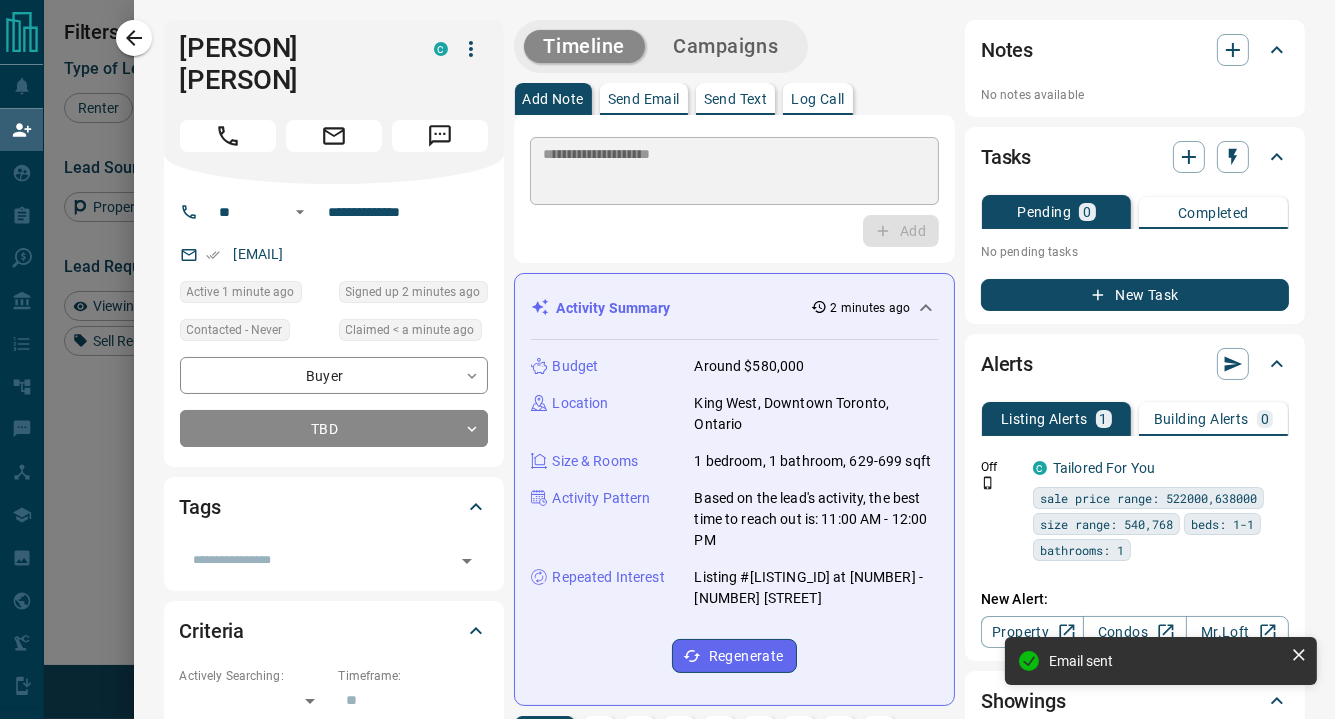type 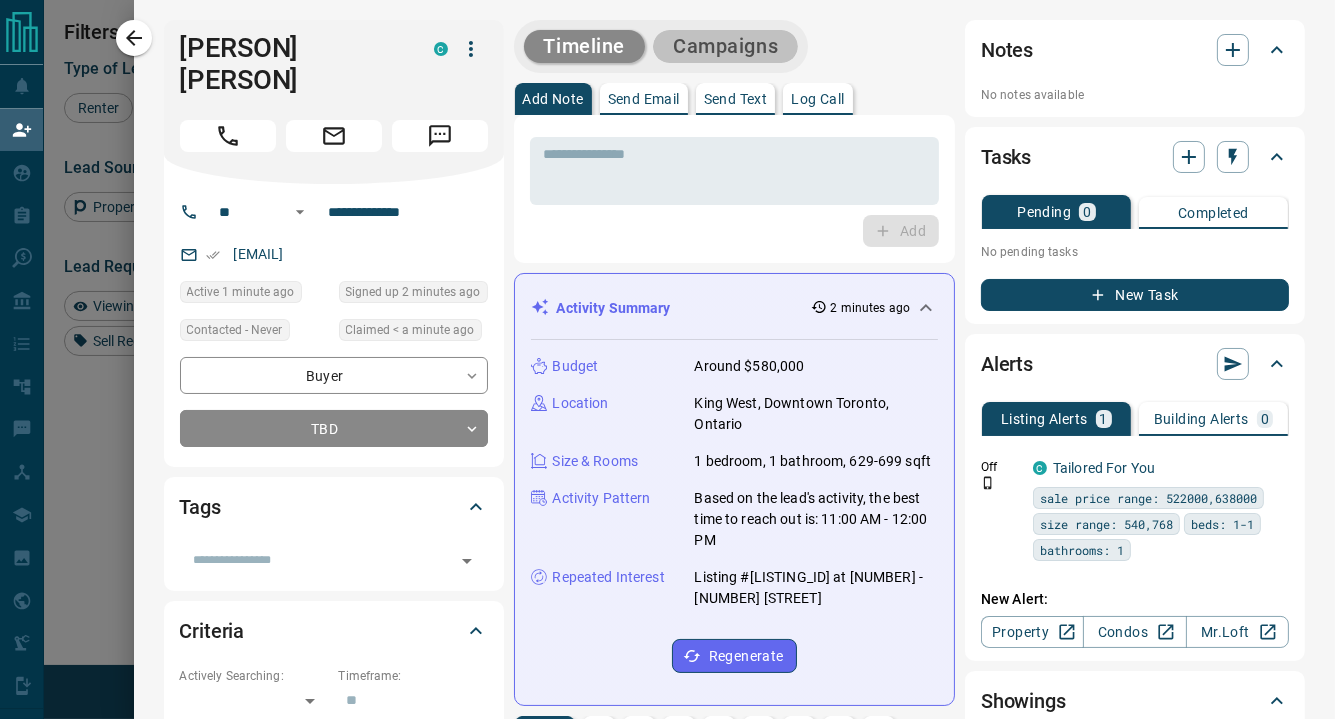 click on "Campaigns" at bounding box center (725, 46) 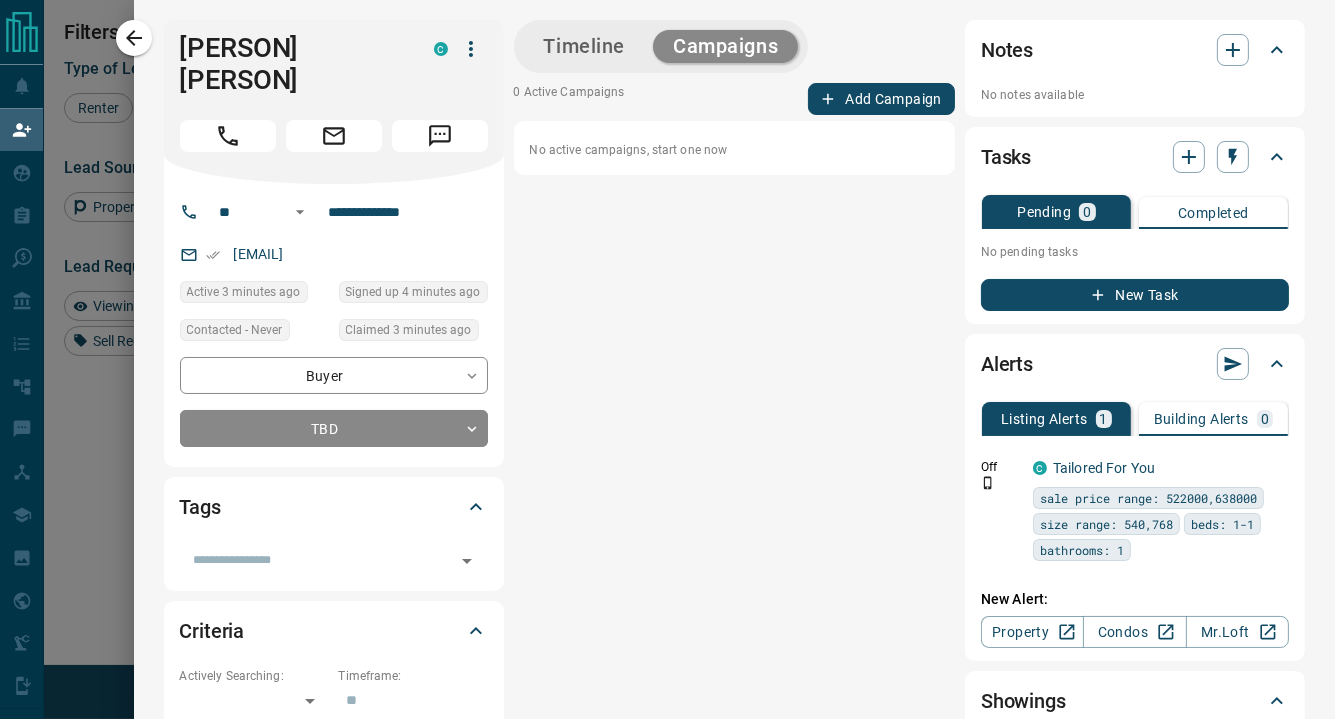 click on "Add Campaign" at bounding box center [881, 99] 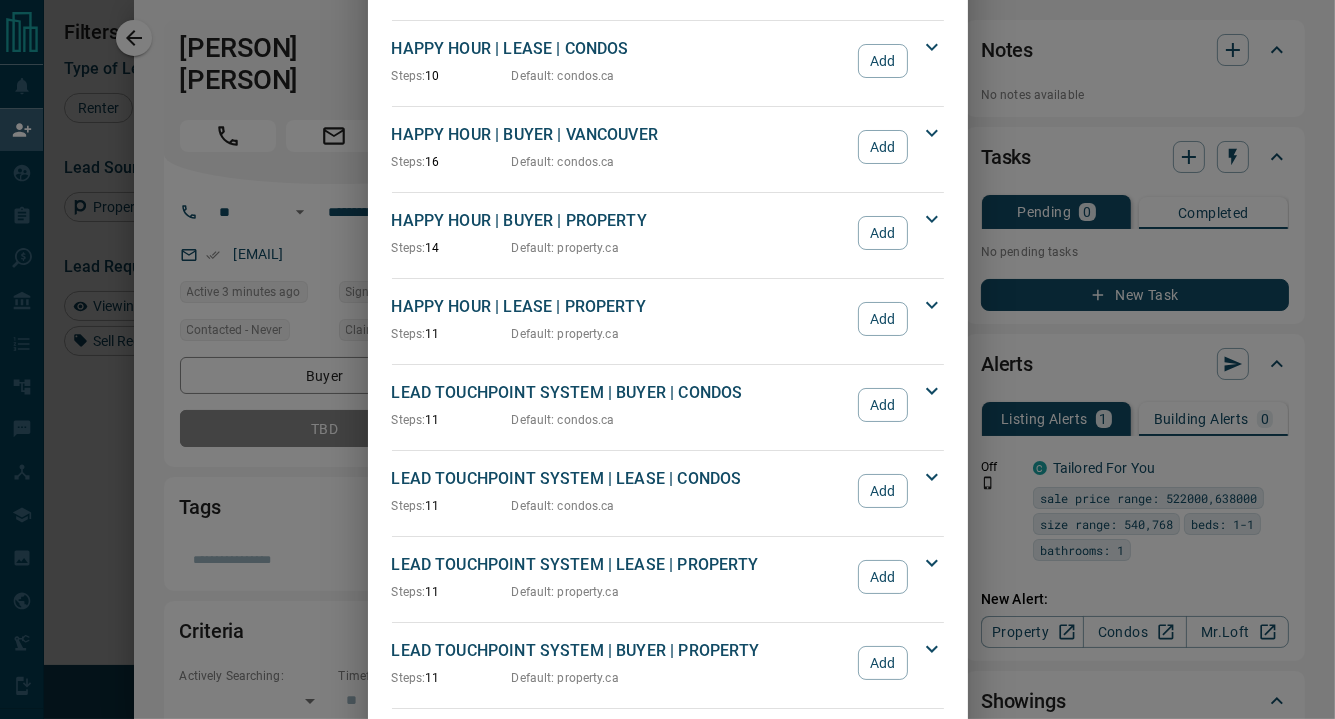 scroll, scrollTop: 333, scrollLeft: 0, axis: vertical 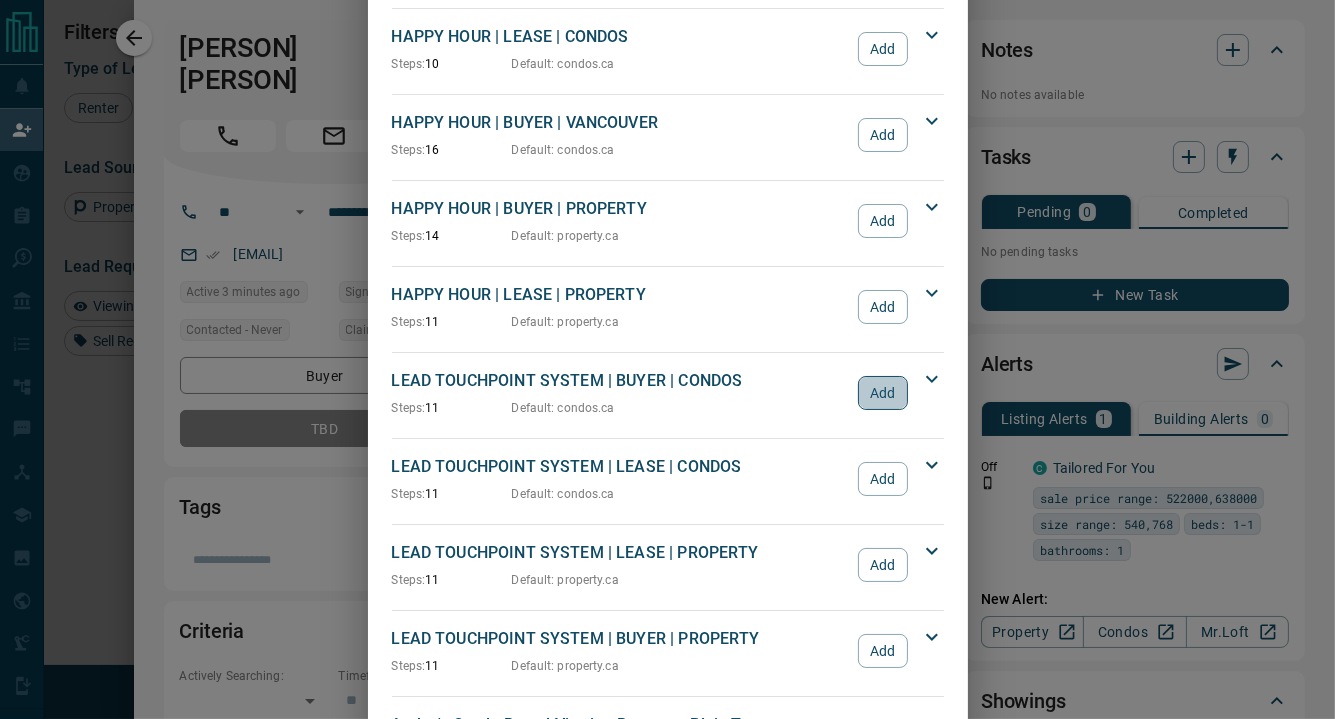 click on "Add" at bounding box center (882, 393) 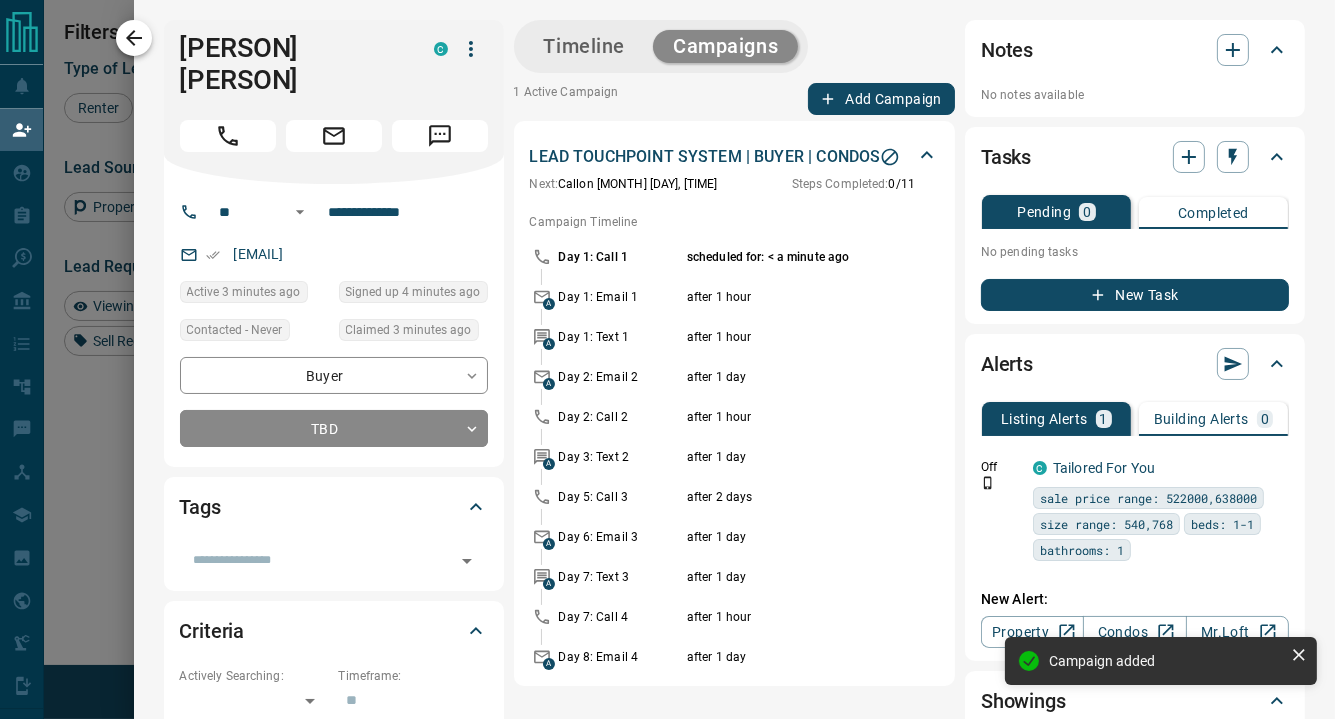 click 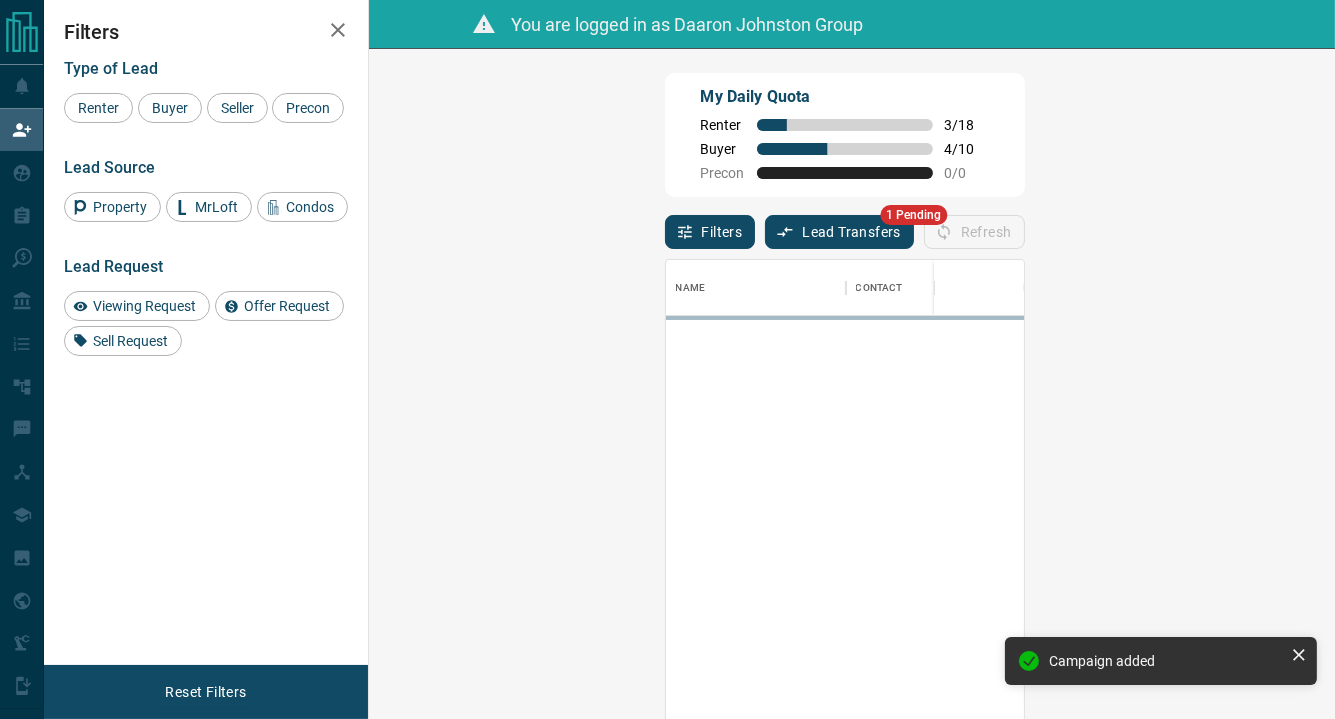 scroll, scrollTop: 16, scrollLeft: 16, axis: both 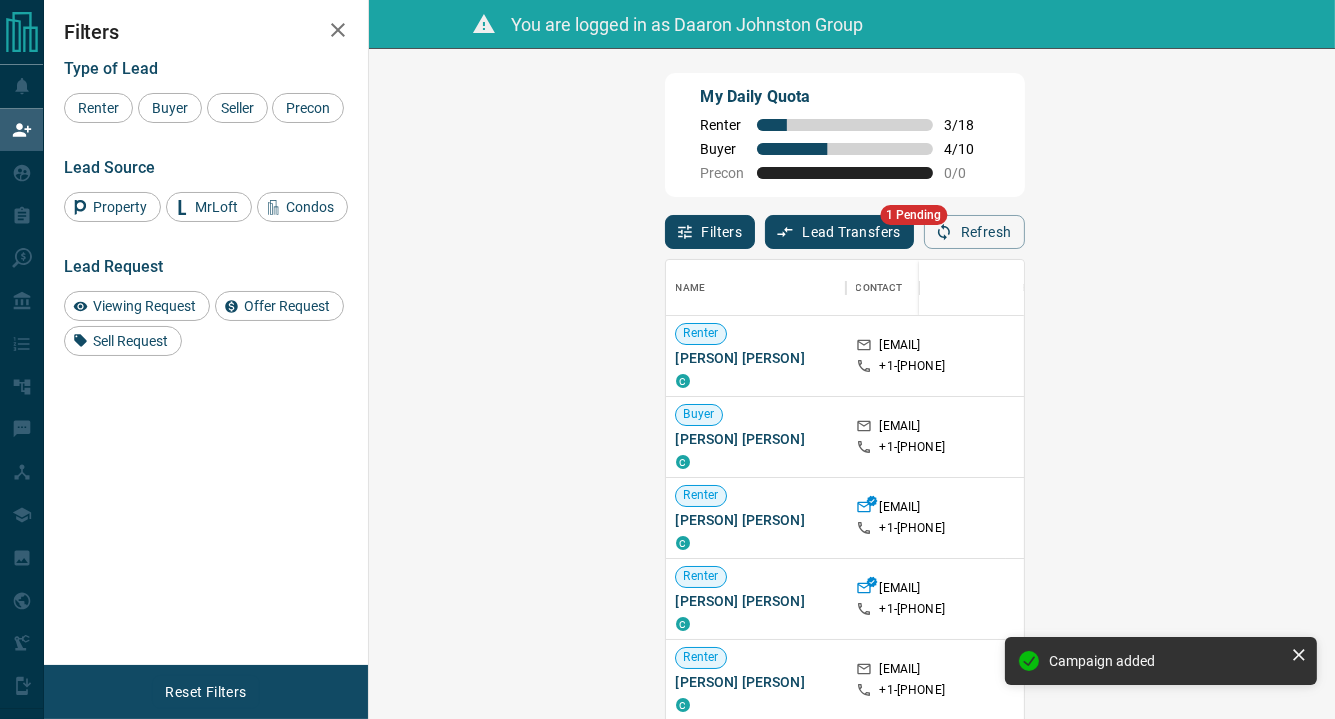 click on "My Daily Quota Renter 3 / 18 Buyer 4 / 10 Precon 0 / 0" at bounding box center (845, 135) 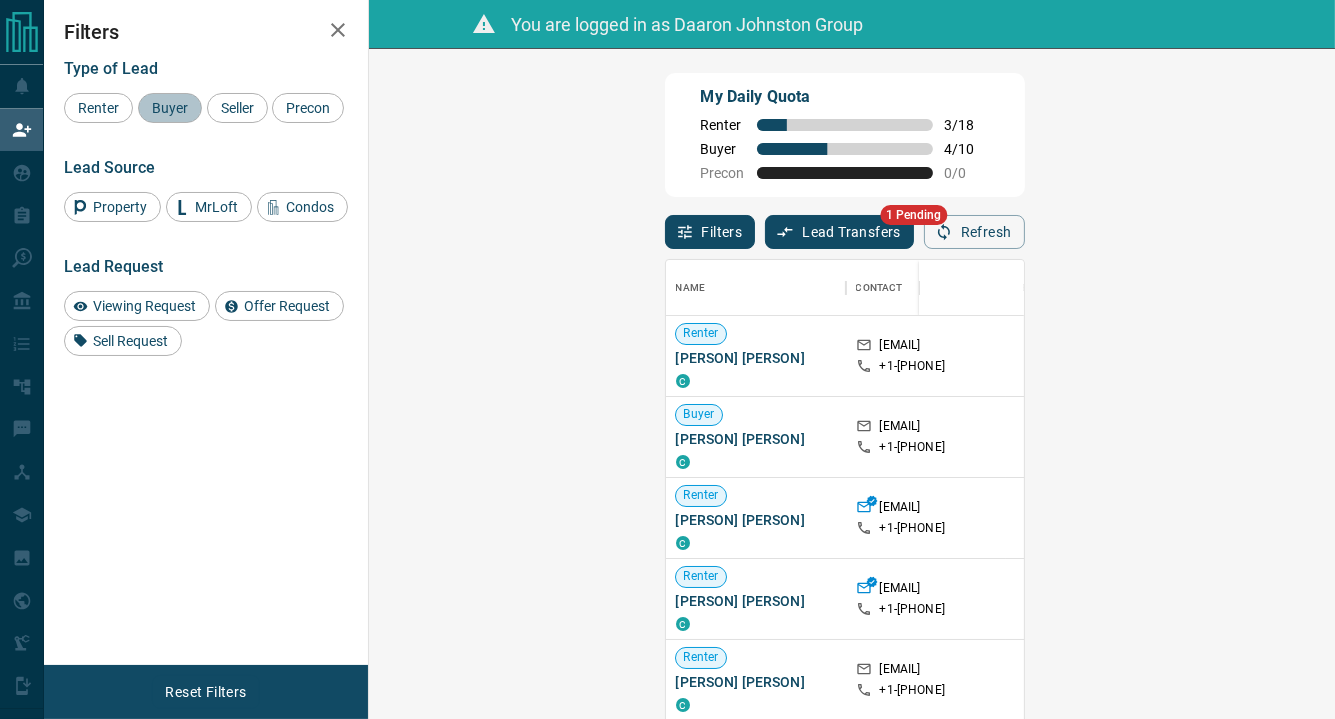 click on "Buyer" at bounding box center [170, 108] 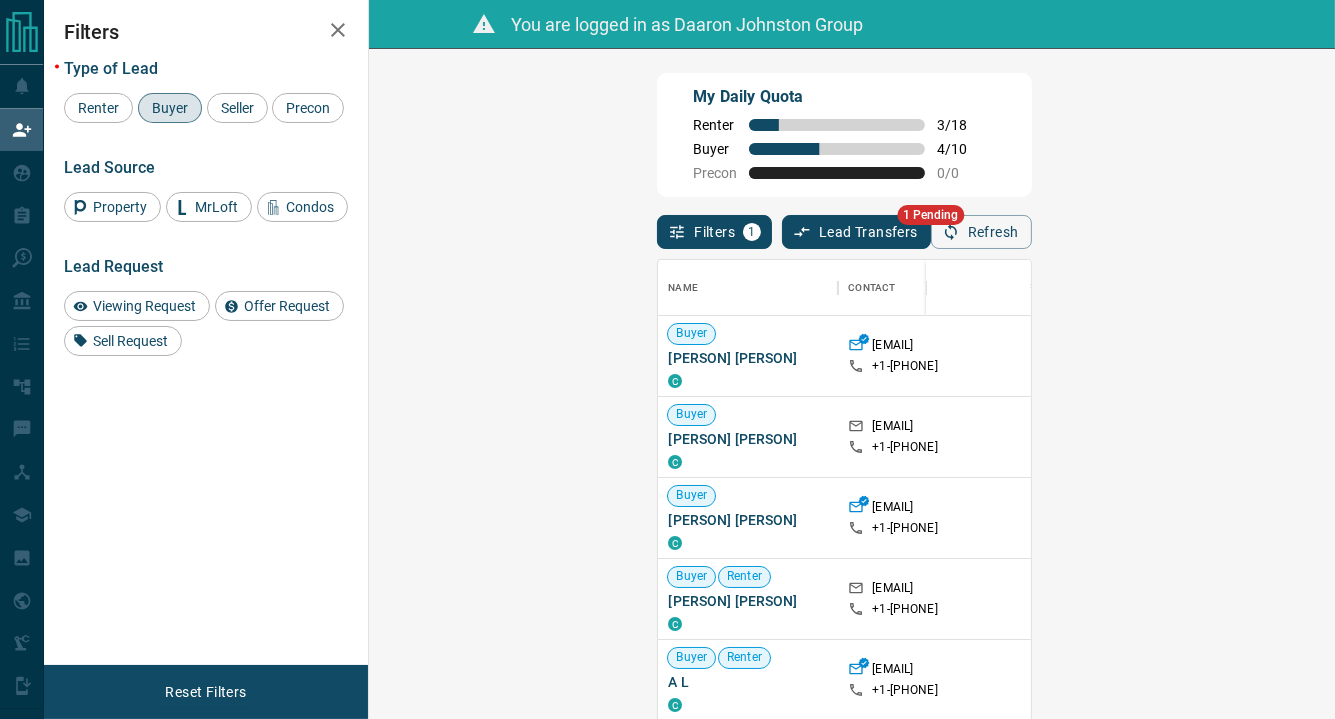 click 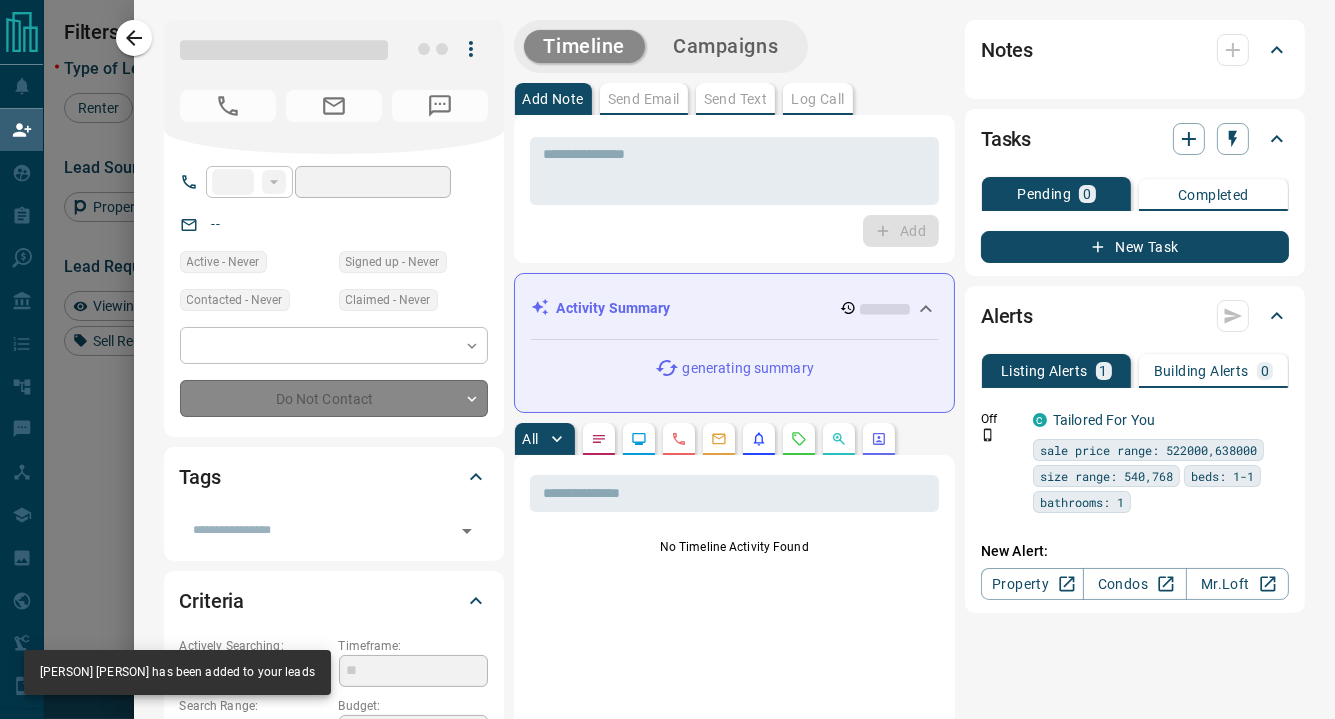type on "**" 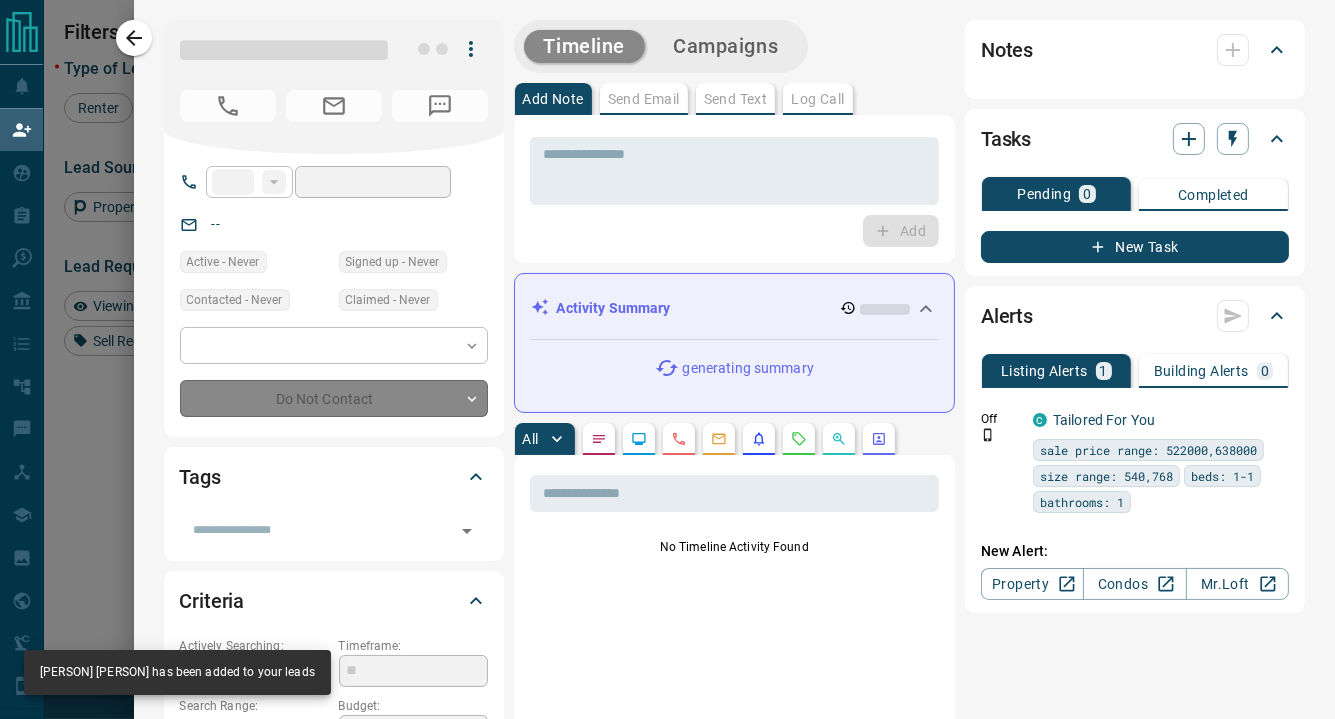 type on "**********" 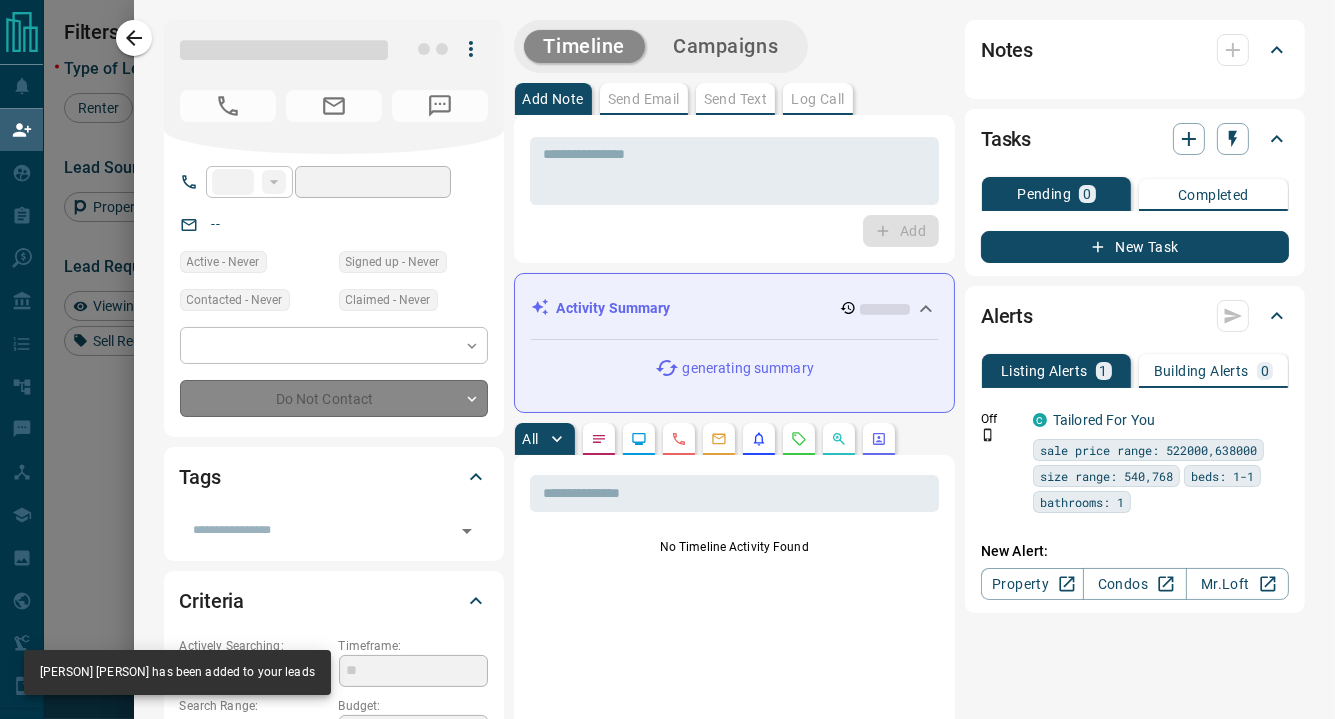 type on "**" 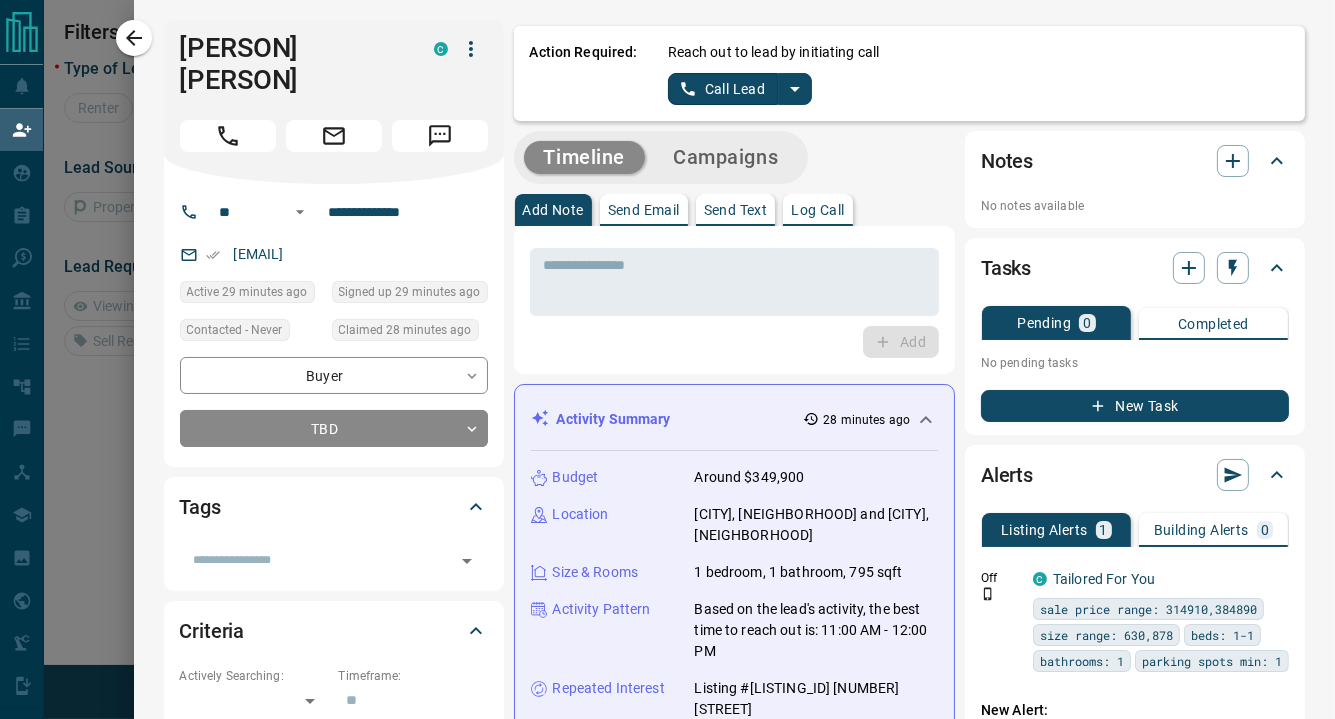 scroll, scrollTop: 15, scrollLeft: 16, axis: both 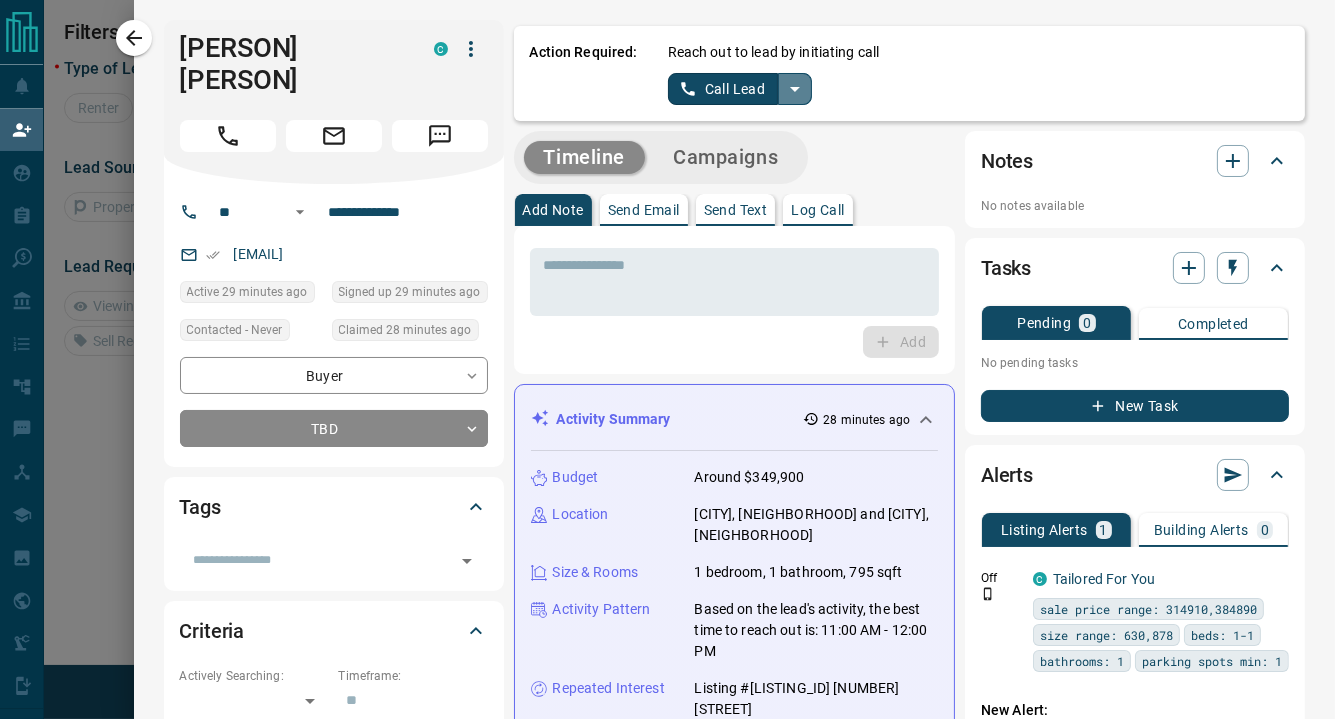 click 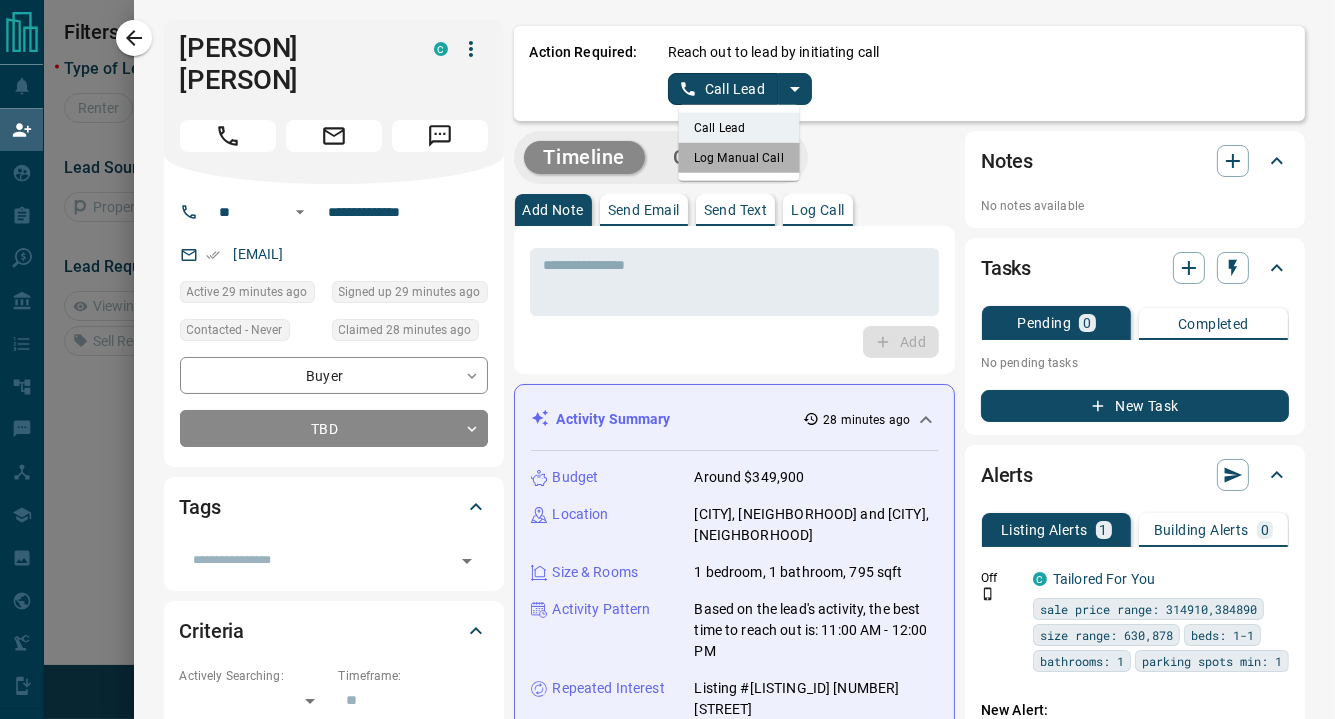 click on "Log Manual Call" at bounding box center (739, 158) 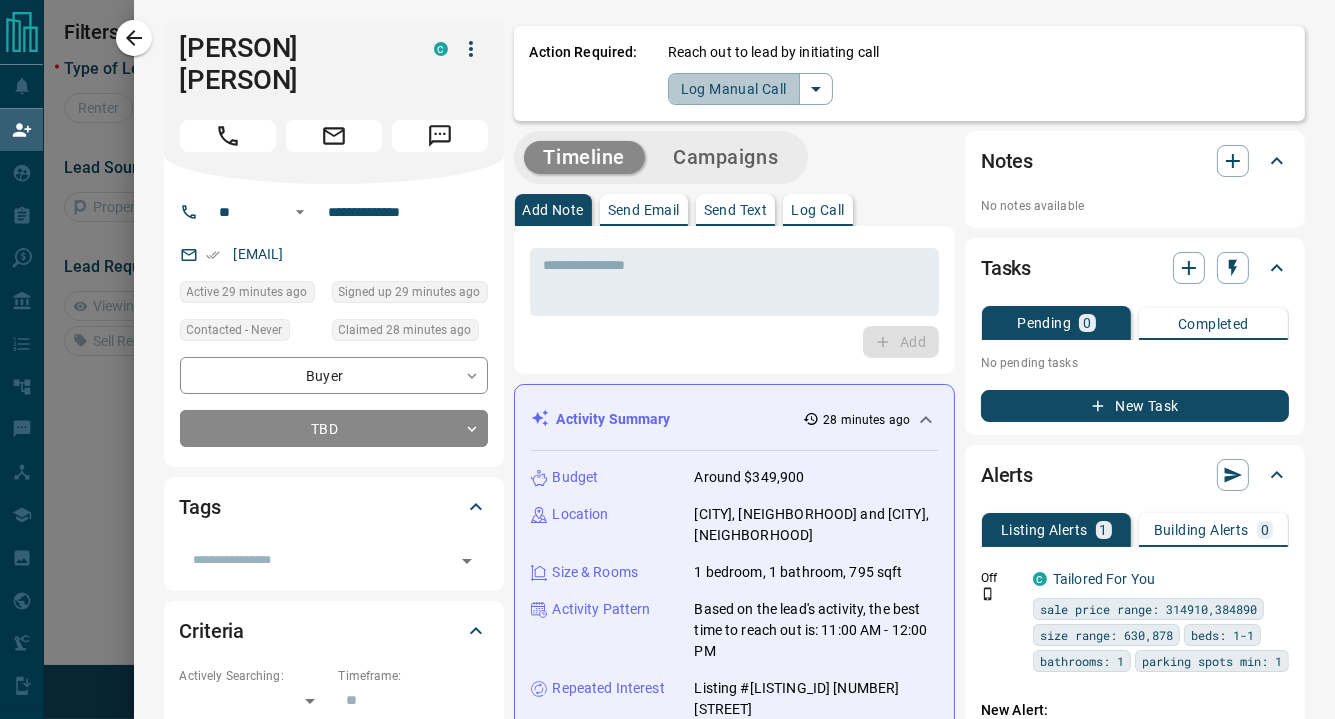 click on "Log Manual Call" at bounding box center (734, 89) 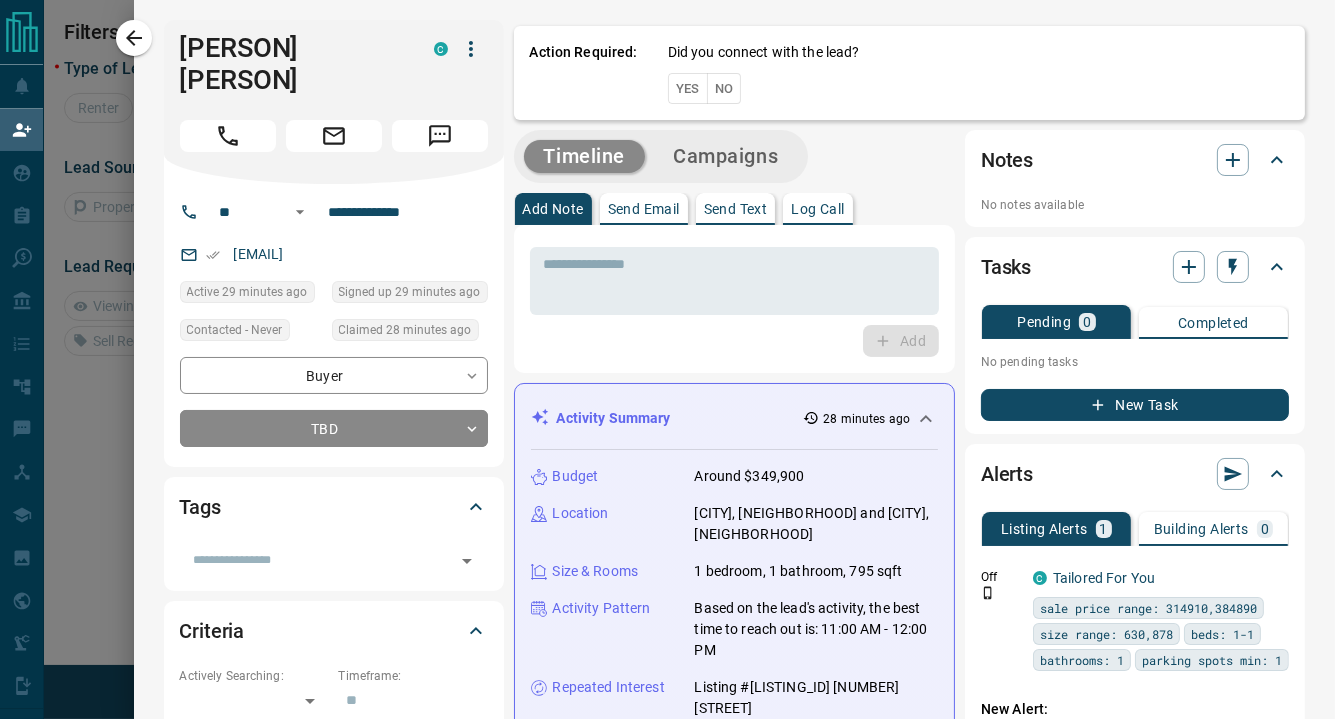 click on "No" at bounding box center [724, 88] 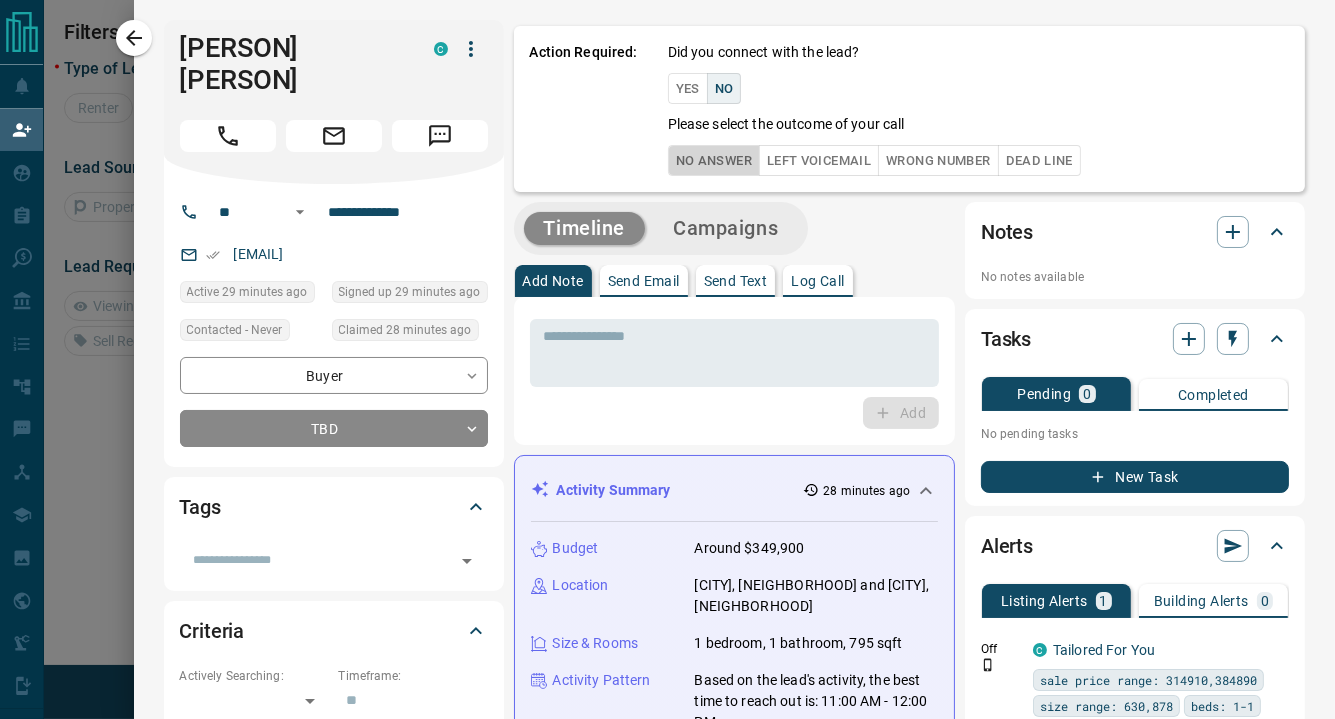 click on "No Answer" at bounding box center (714, 160) 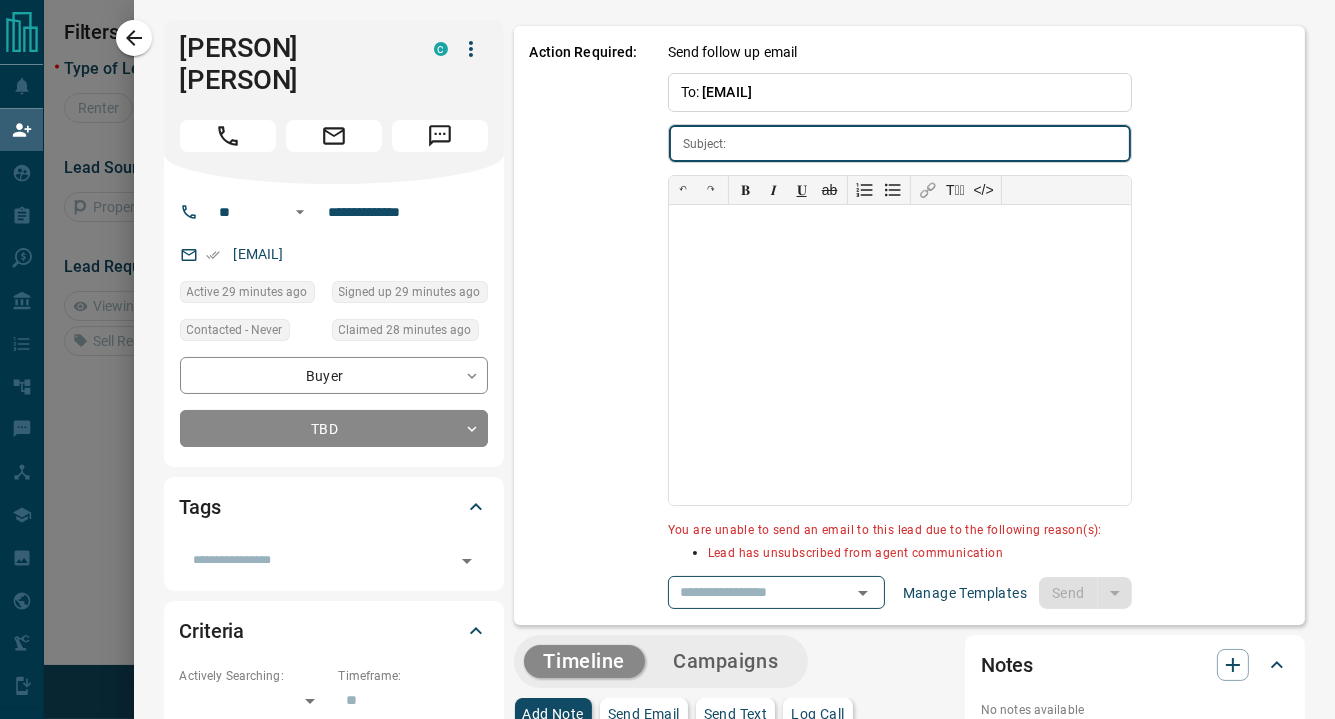 type on "**********" 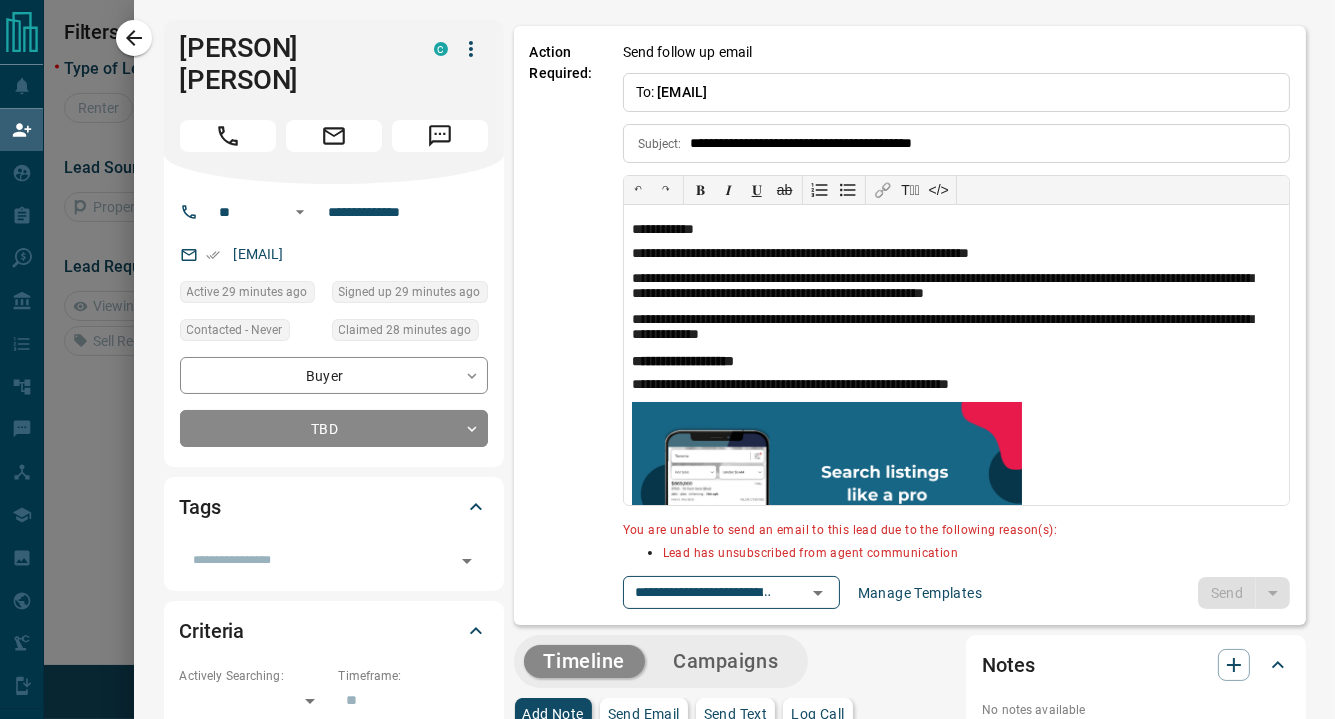 click on "Send" at bounding box center [1244, 593] 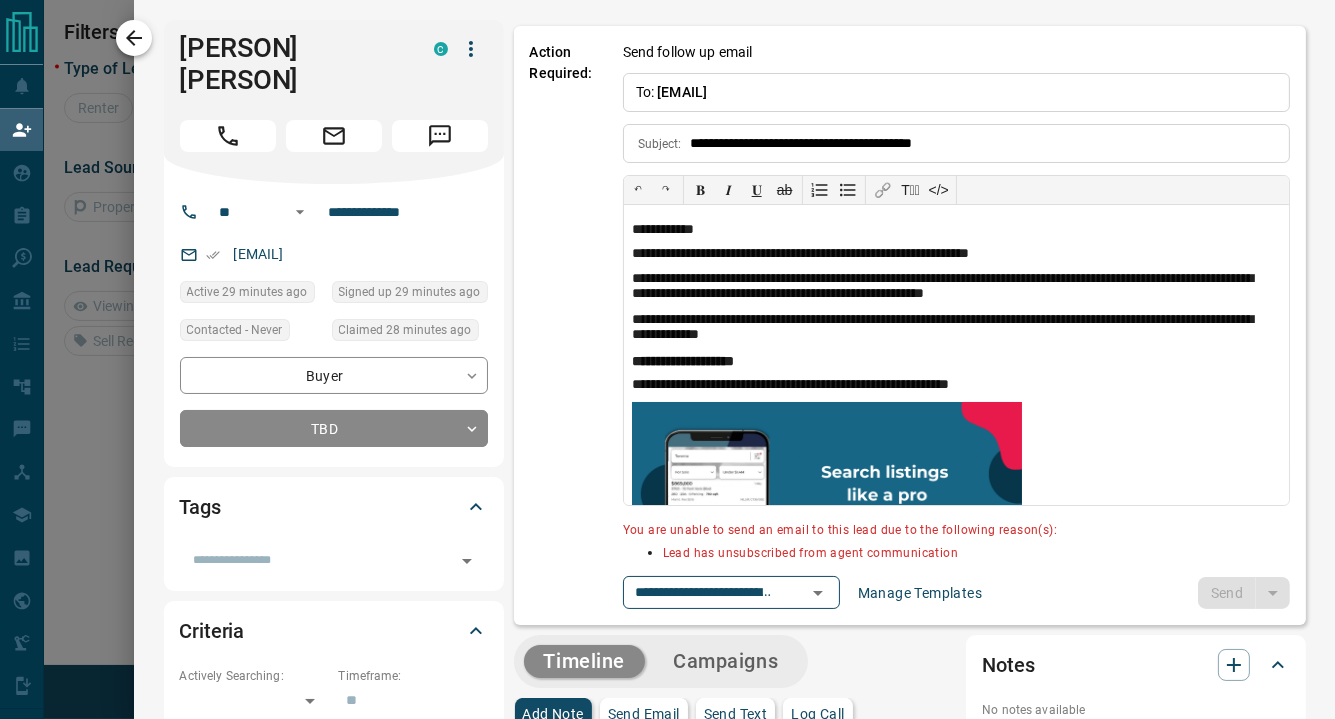 click 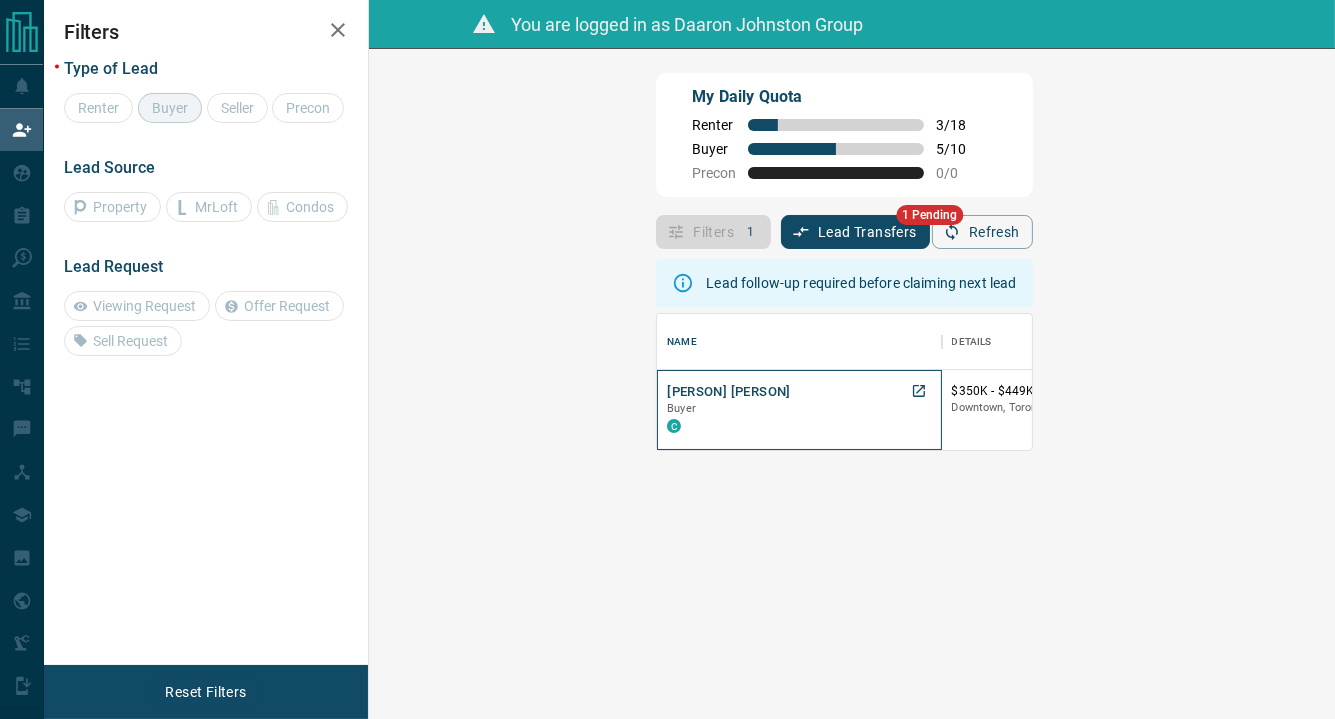 click on "Yatharth Khattar Buyer C" at bounding box center (799, 410) 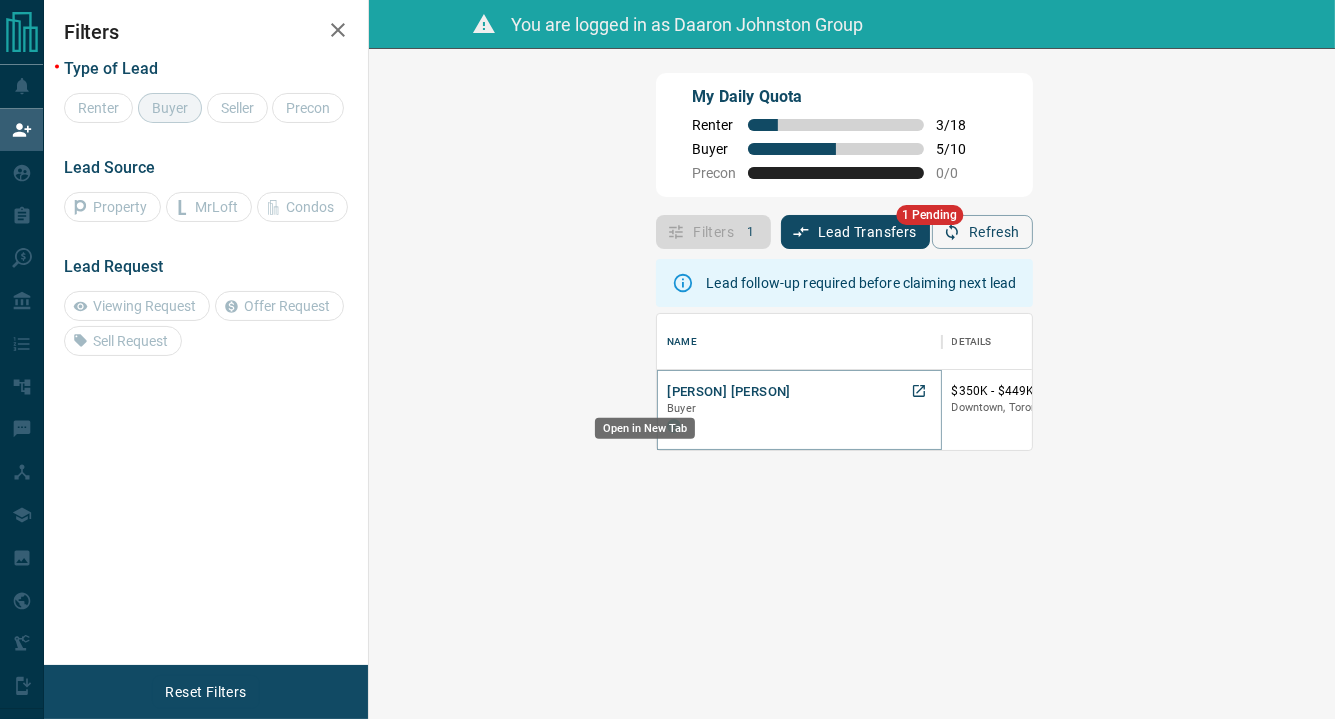 click 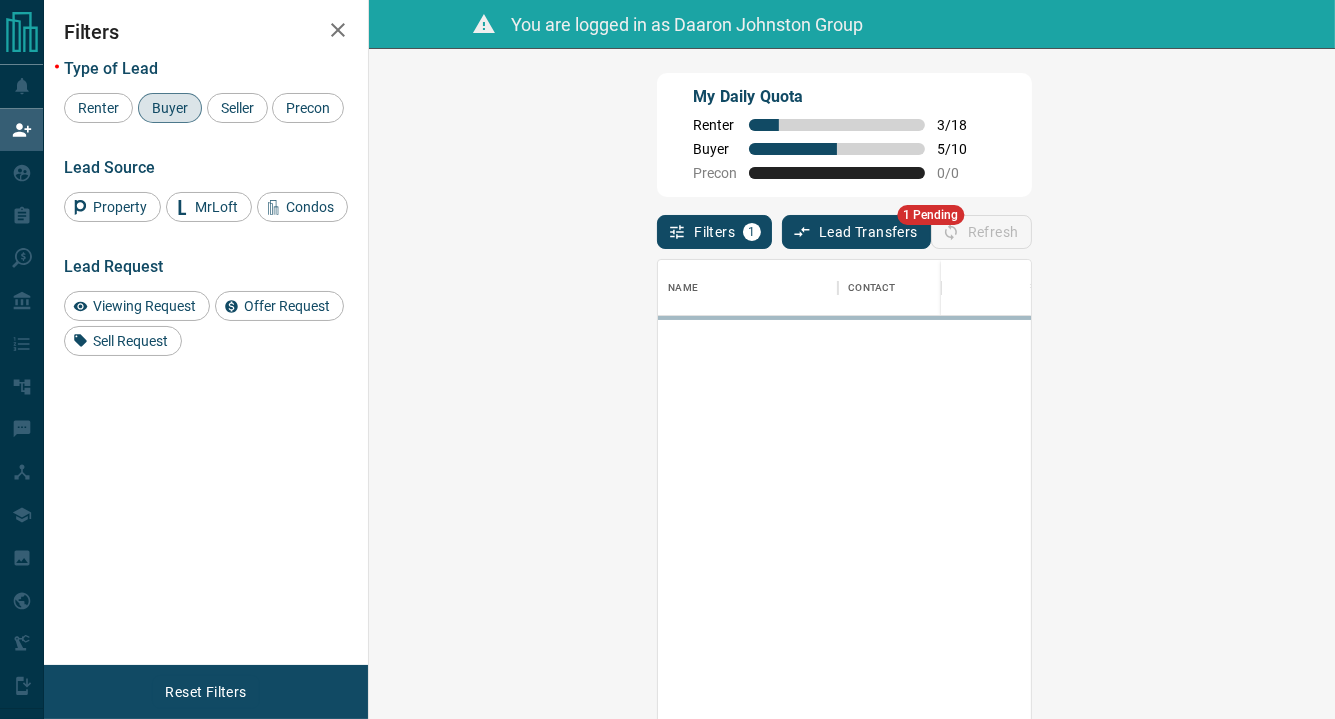scroll, scrollTop: 16, scrollLeft: 16, axis: both 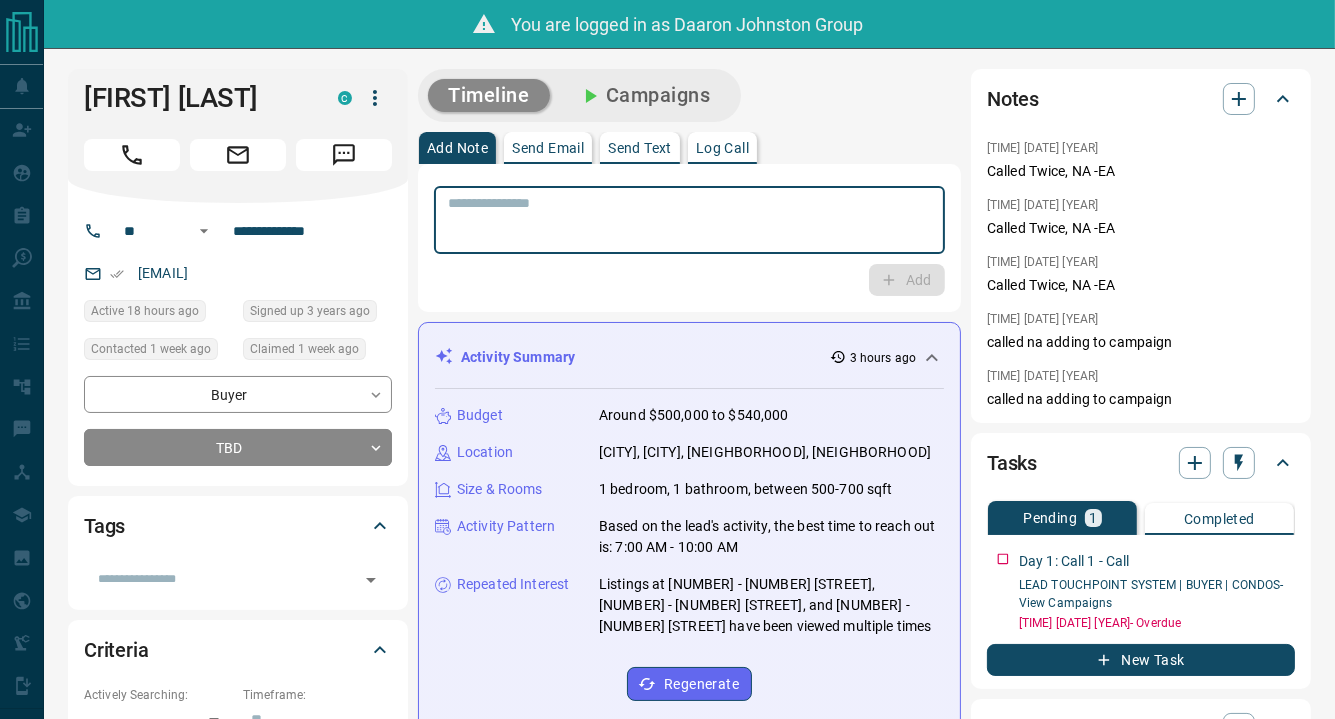 click at bounding box center (689, 220) 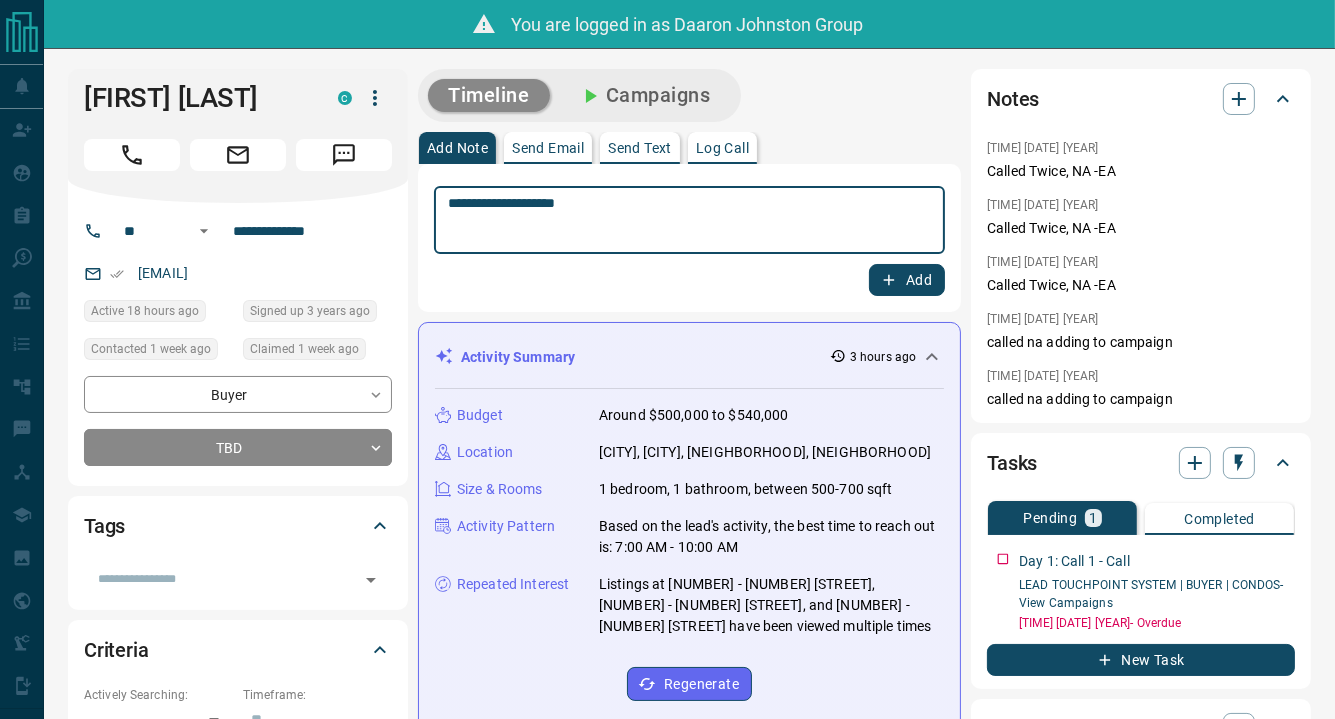 type on "**********" 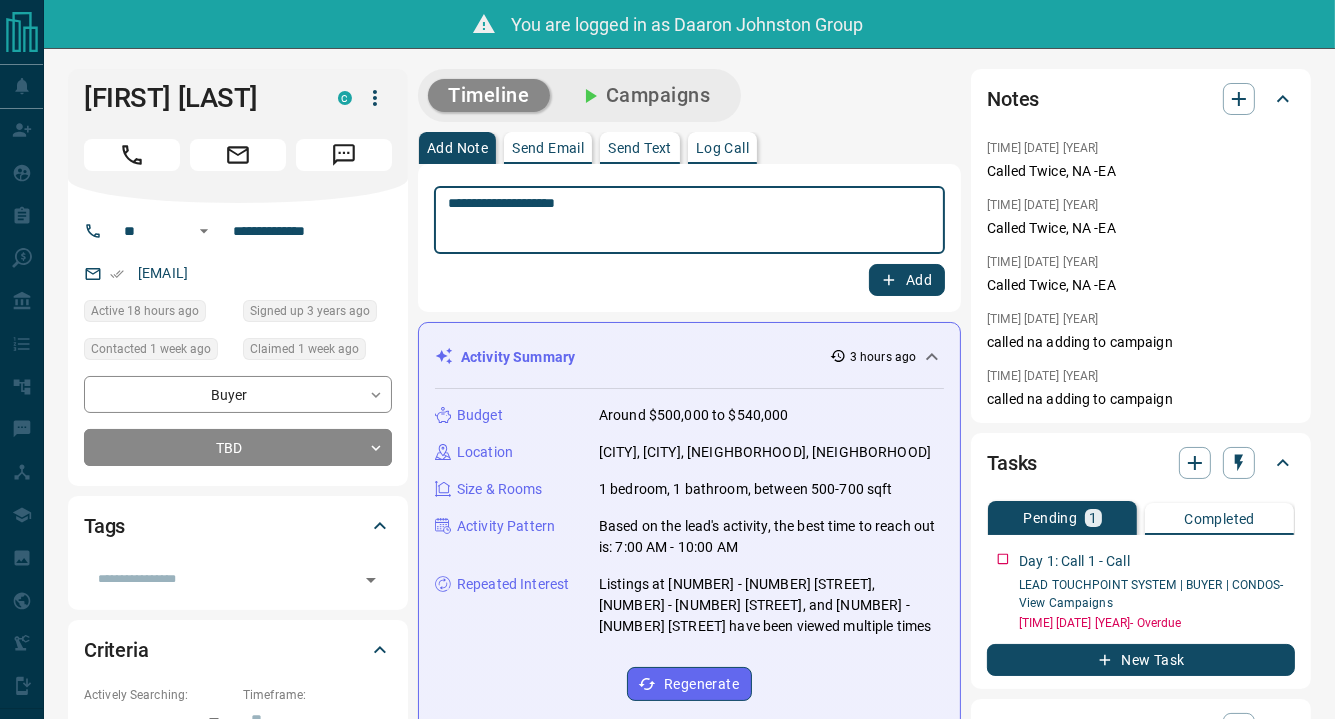 click 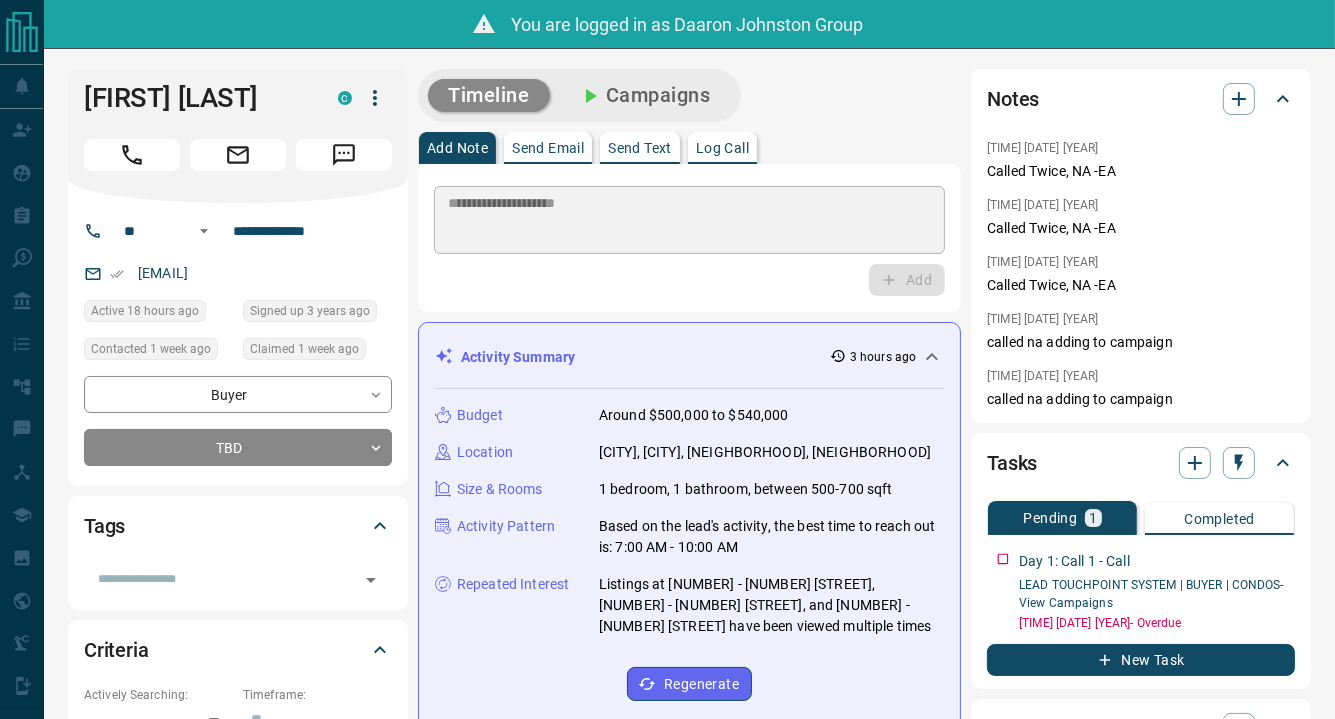 click on "**********" at bounding box center [689, 238] 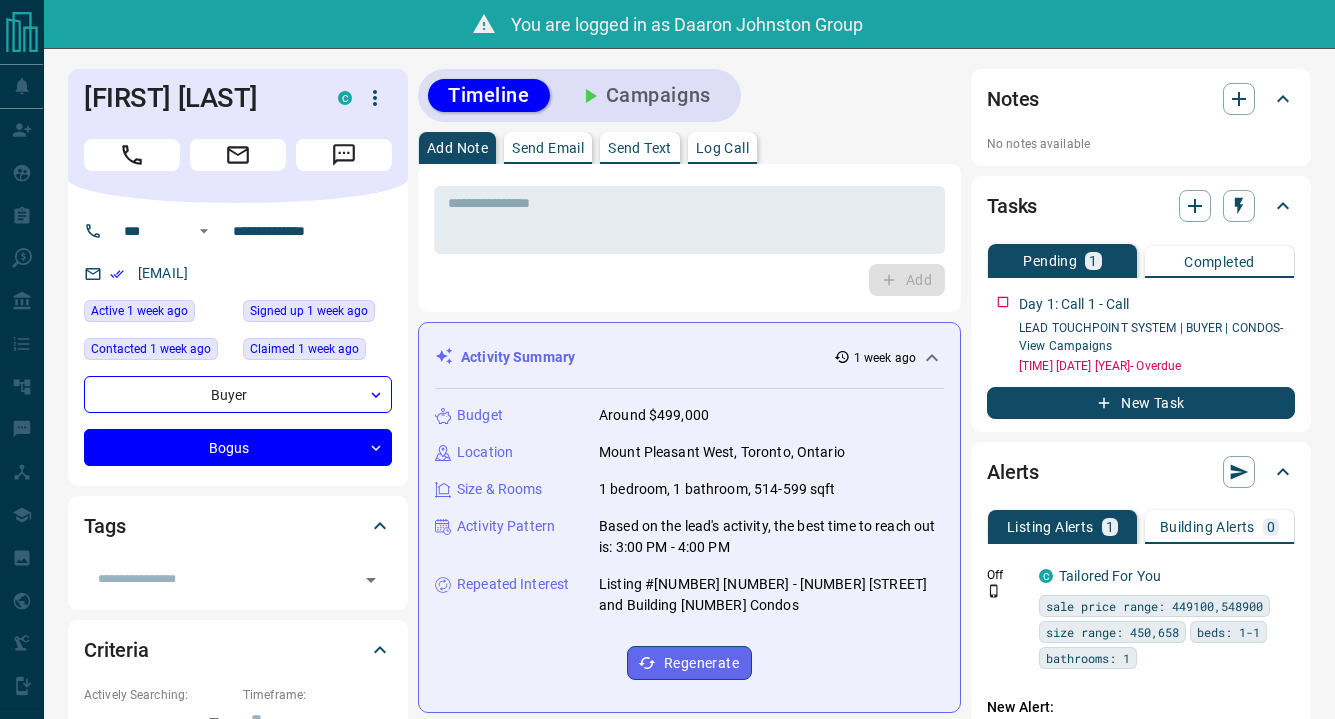scroll, scrollTop: 0, scrollLeft: 0, axis: both 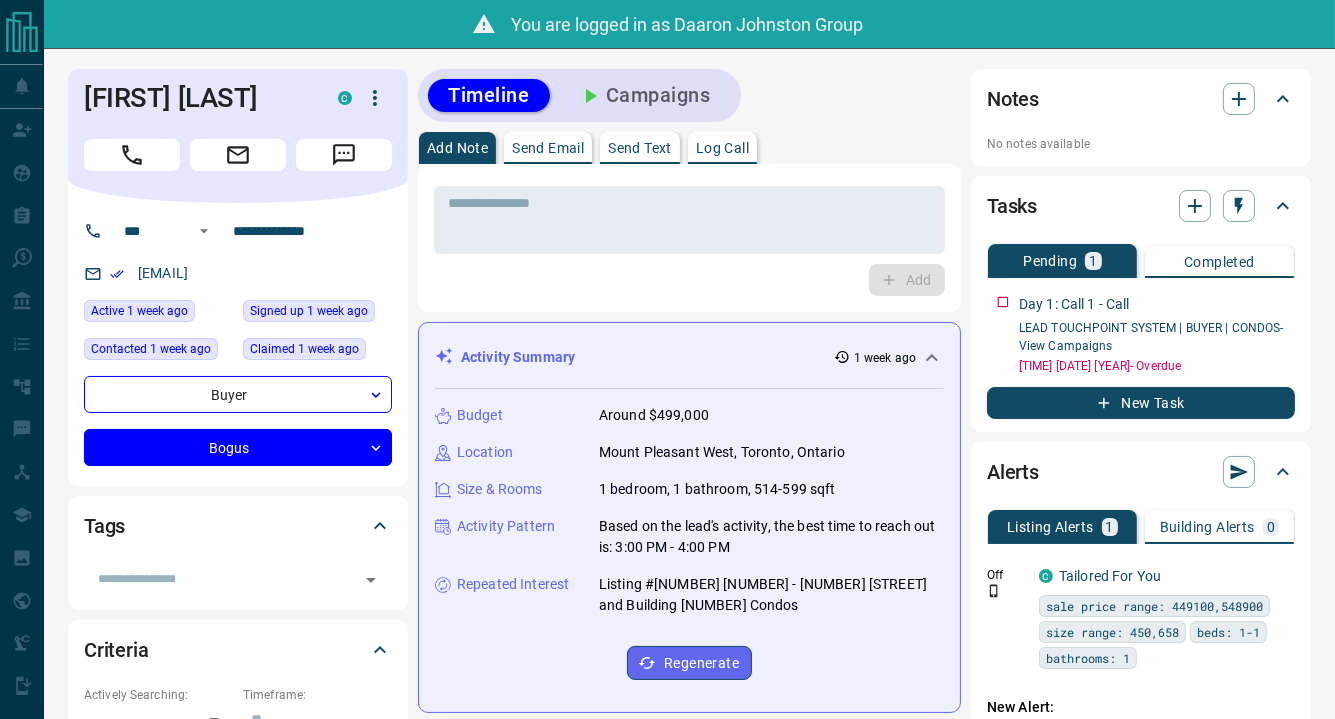 click on "*** *** *** [EMAIL] Active [TIME] ago Signed up [TIME] ago Contacted [TIME] ago Claimed [TIME] ago Buyer *** *** ***" at bounding box center [238, 344] 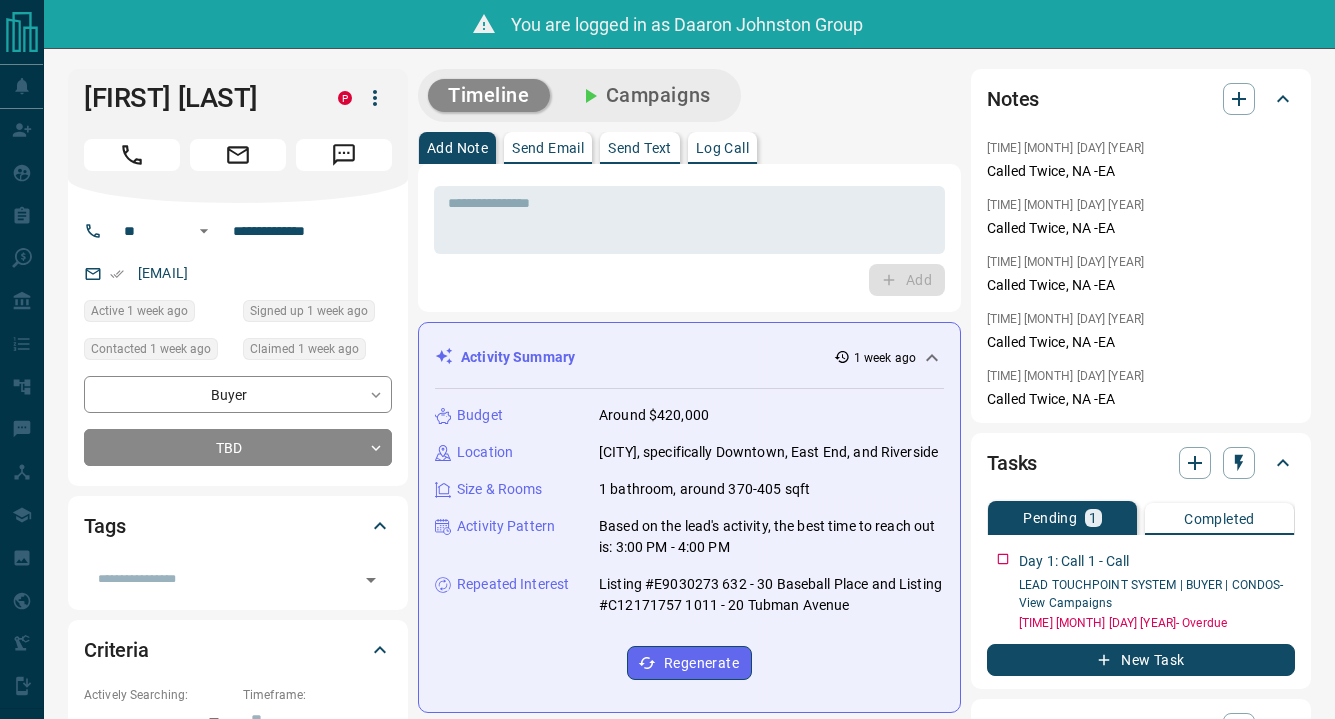 scroll, scrollTop: 0, scrollLeft: 0, axis: both 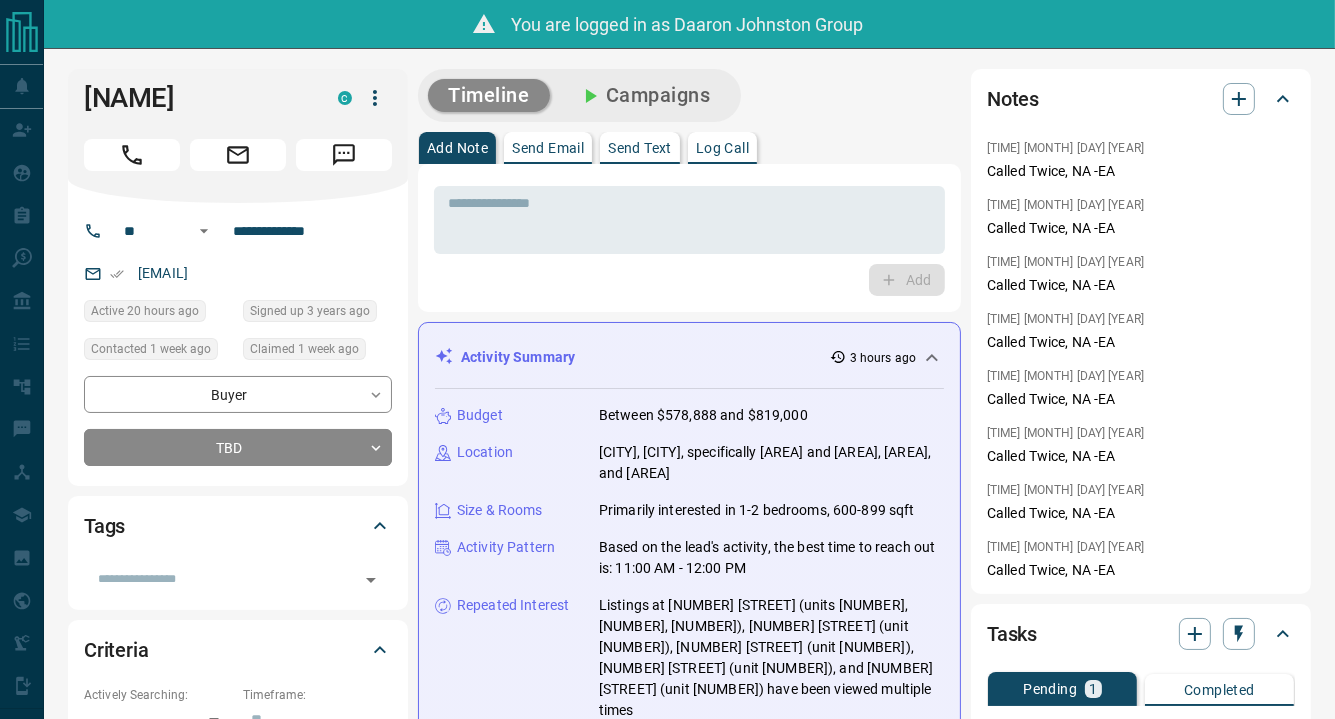 click on "Add" at bounding box center (689, 280) 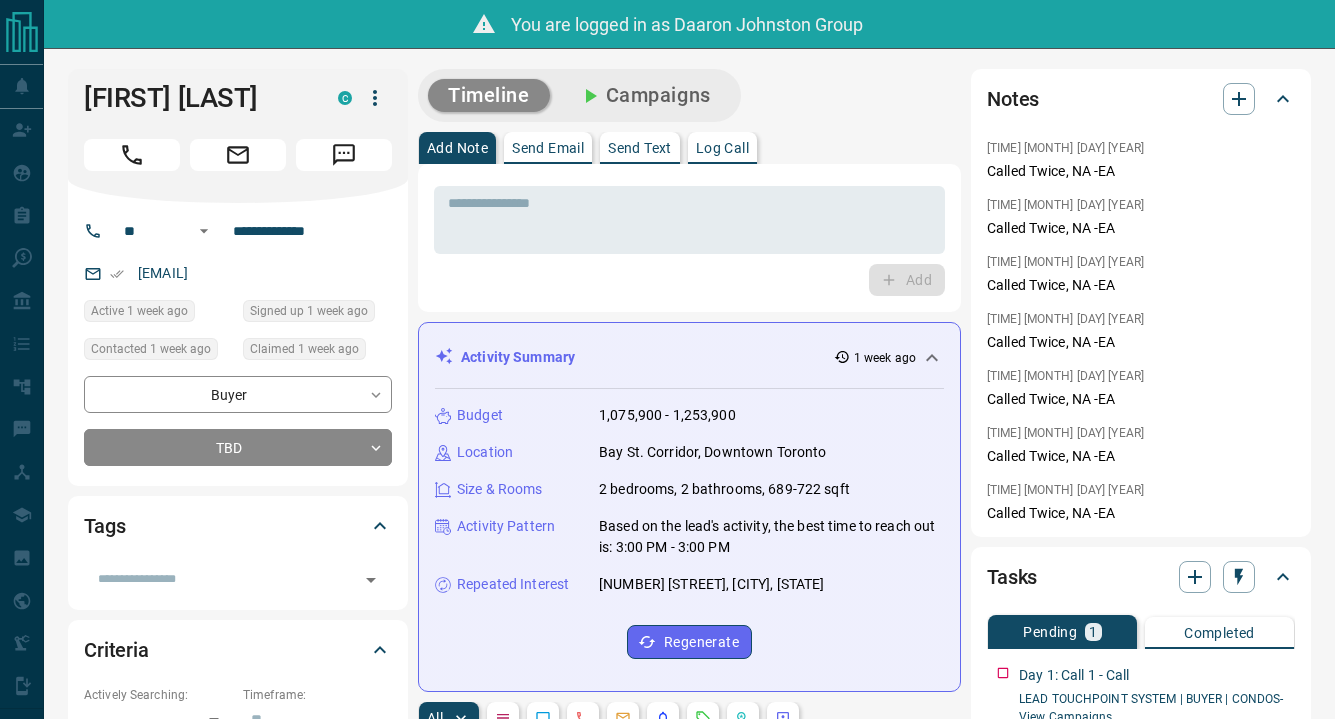 scroll, scrollTop: 0, scrollLeft: 0, axis: both 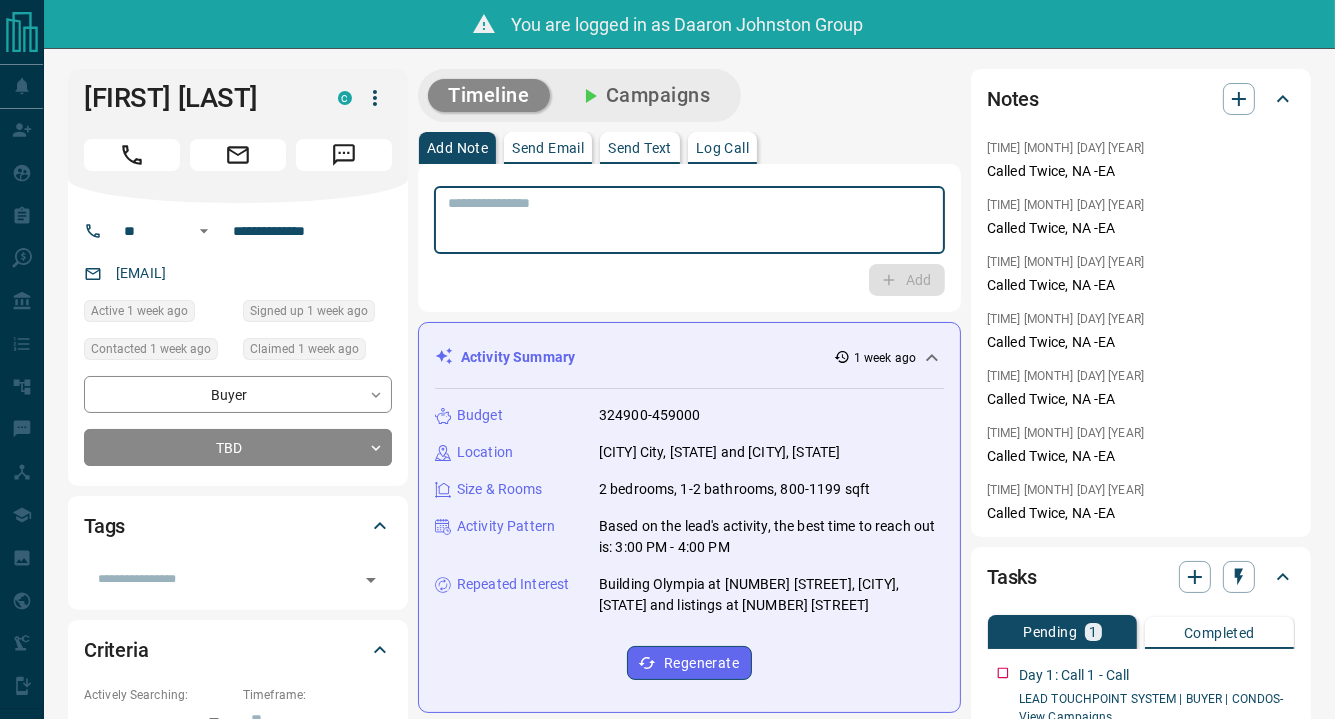 click at bounding box center [689, 220] 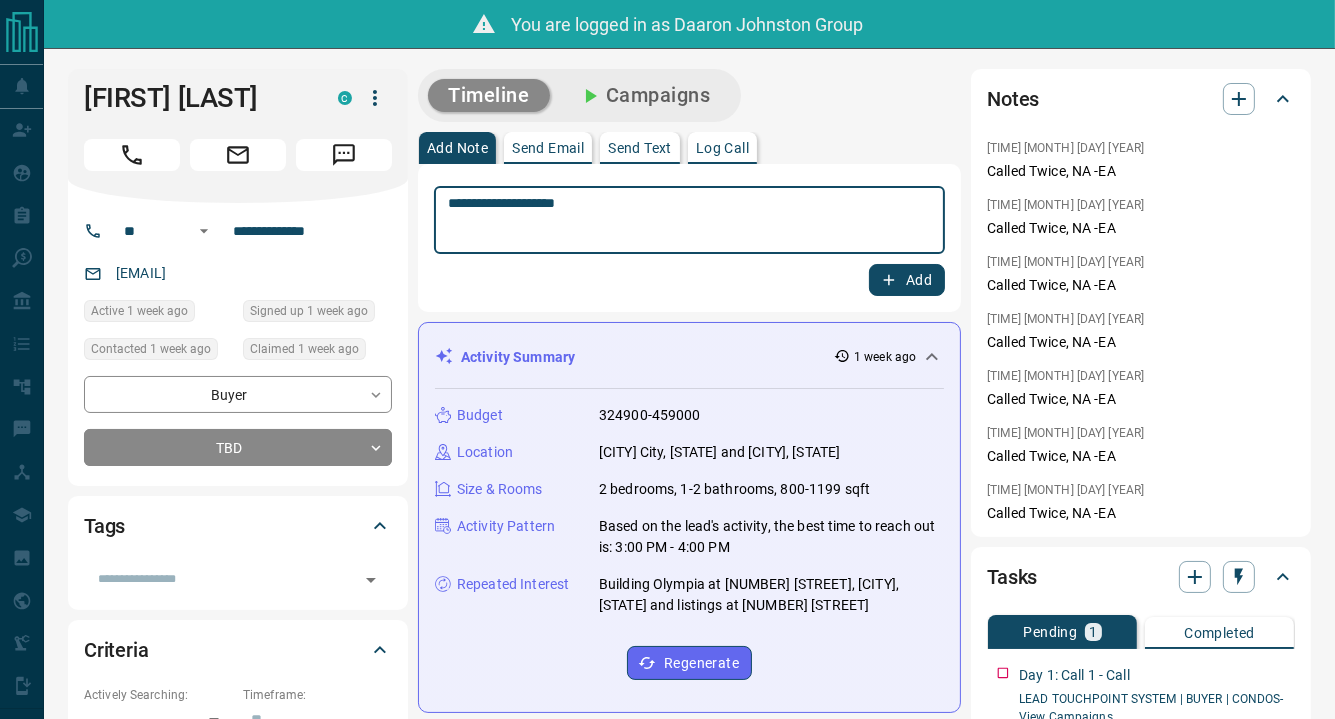 type on "**********" 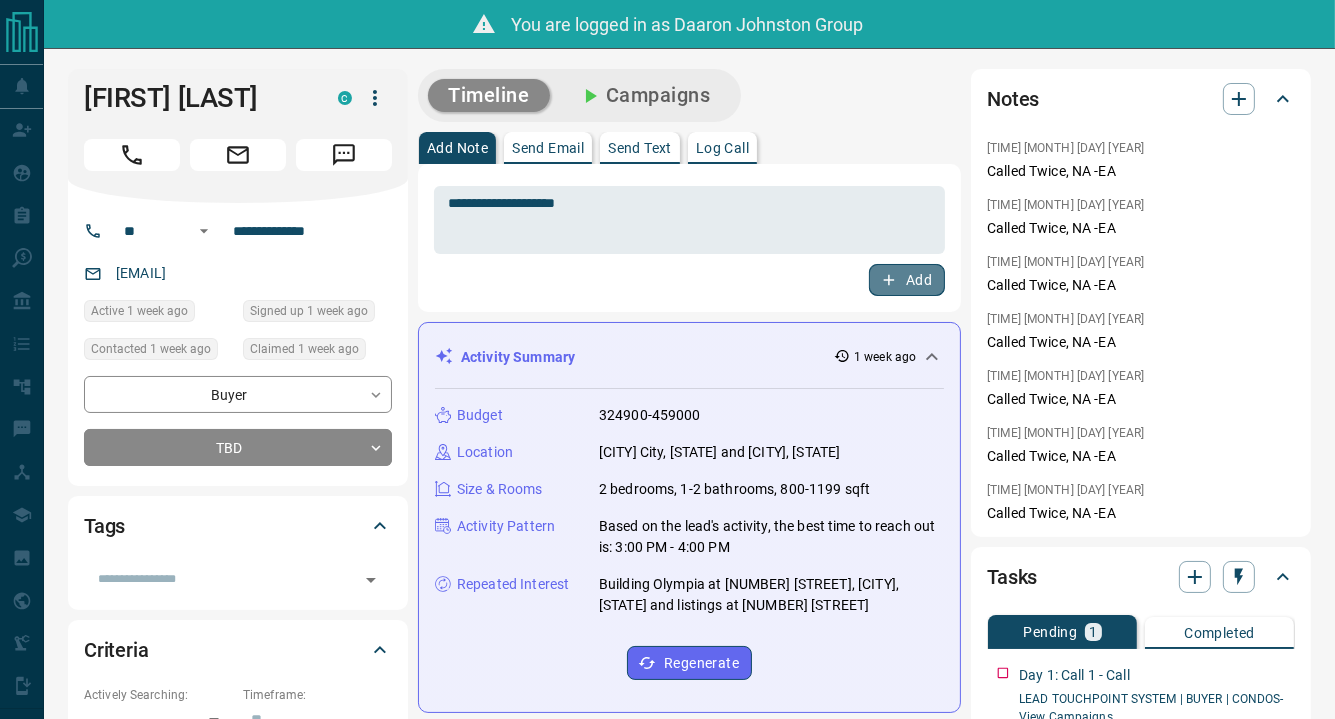 click on "Add" at bounding box center (907, 280) 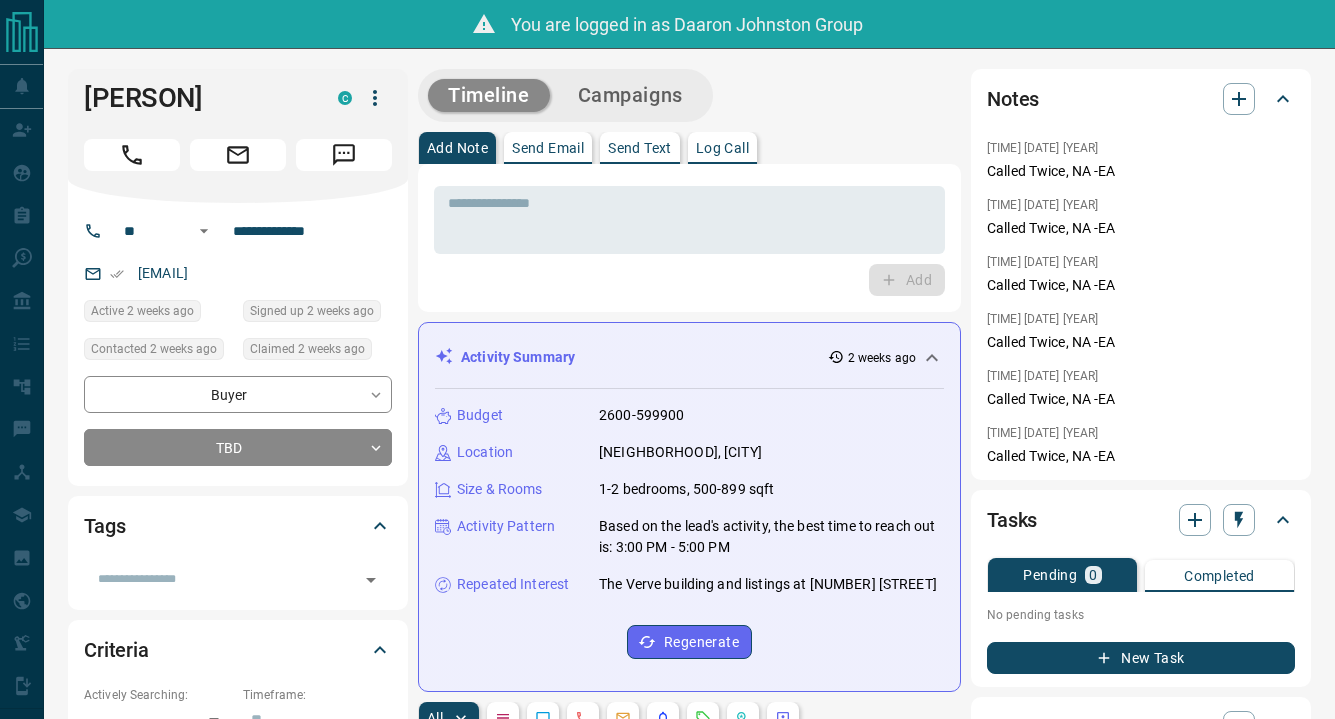 scroll, scrollTop: 0, scrollLeft: 0, axis: both 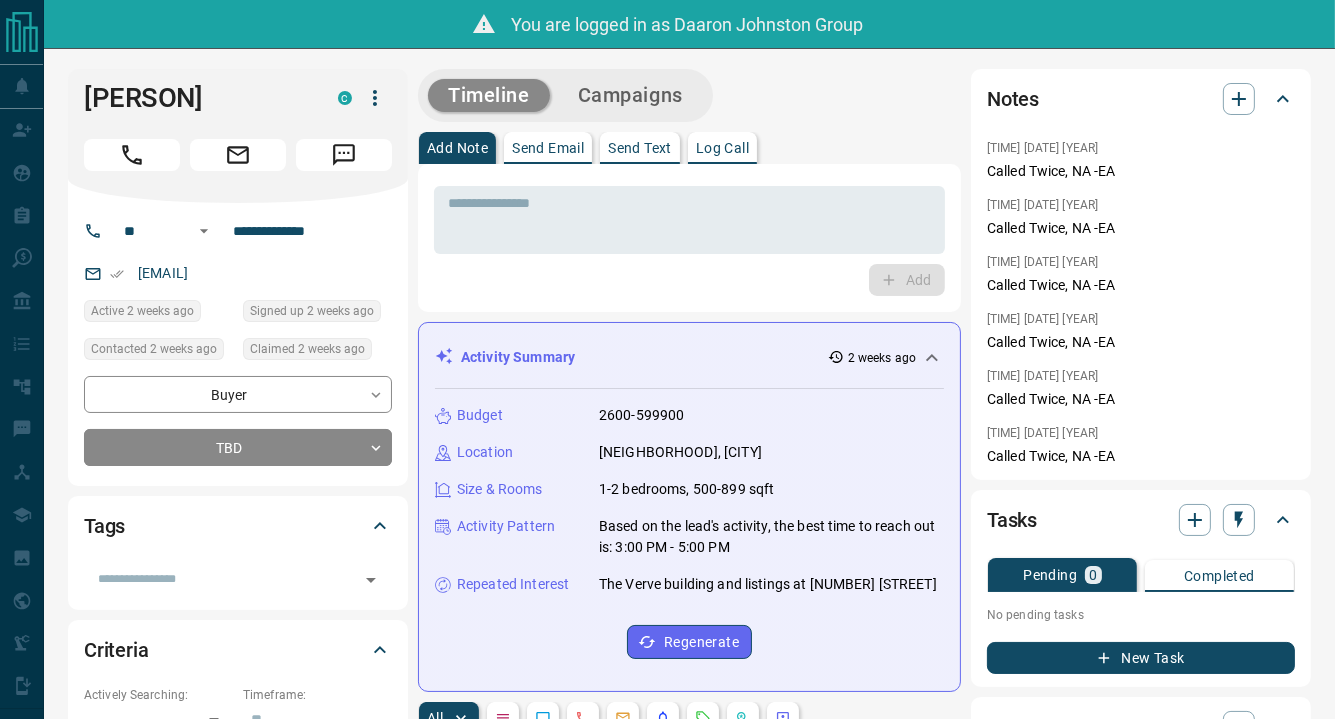 click on "You are logged in as Daaron Johnston Group" at bounding box center (667, 24) 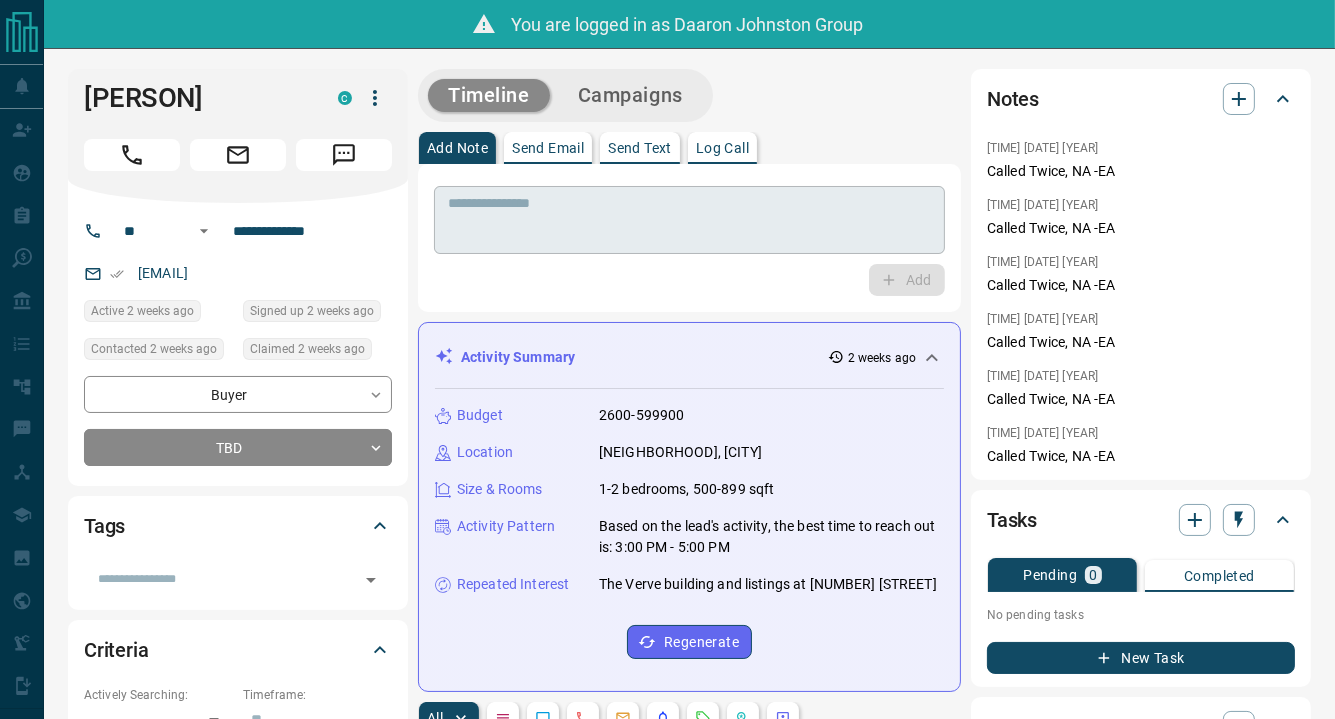 click at bounding box center [689, 220] 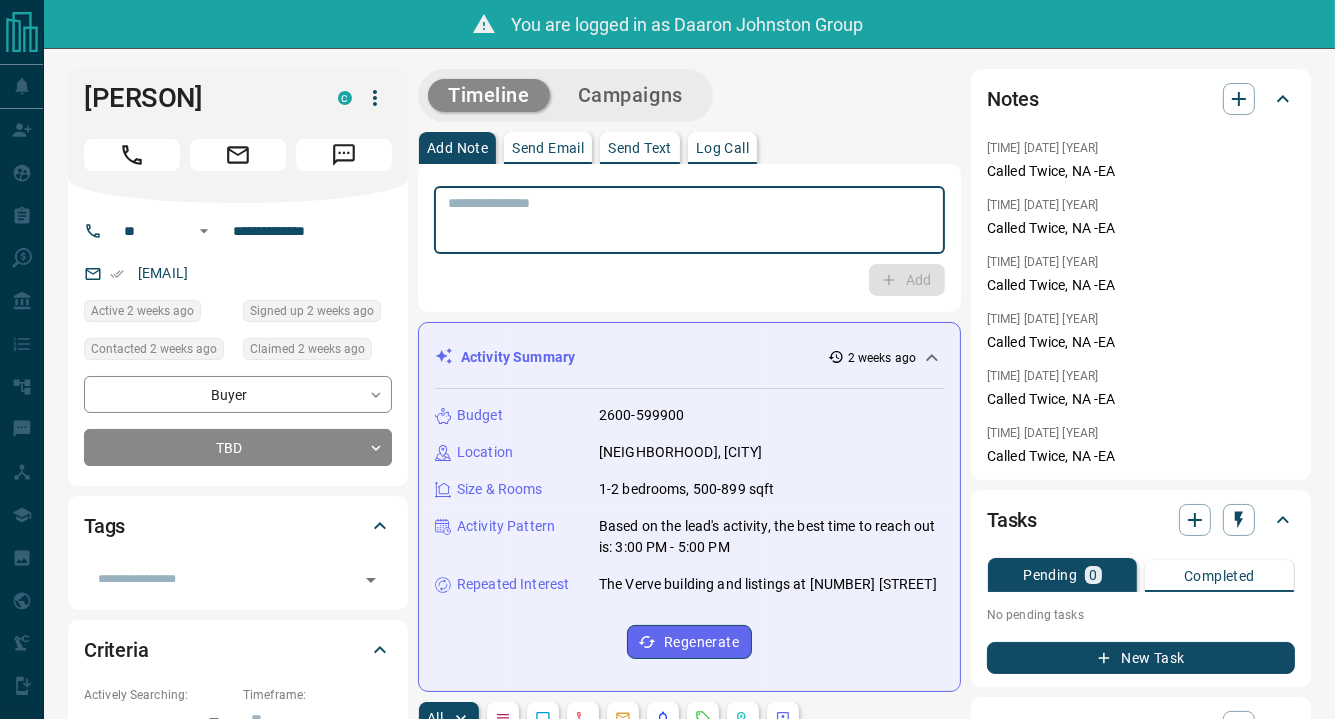 paste on "**********" 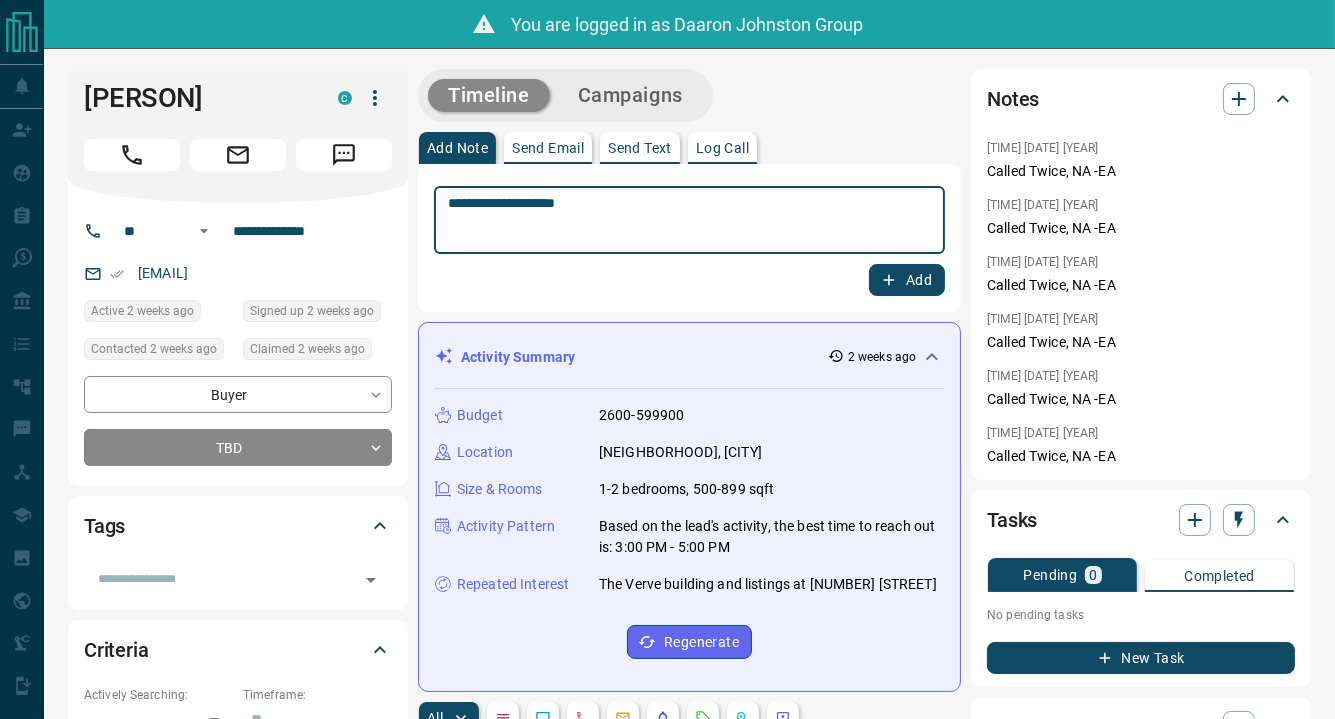type on "**********" 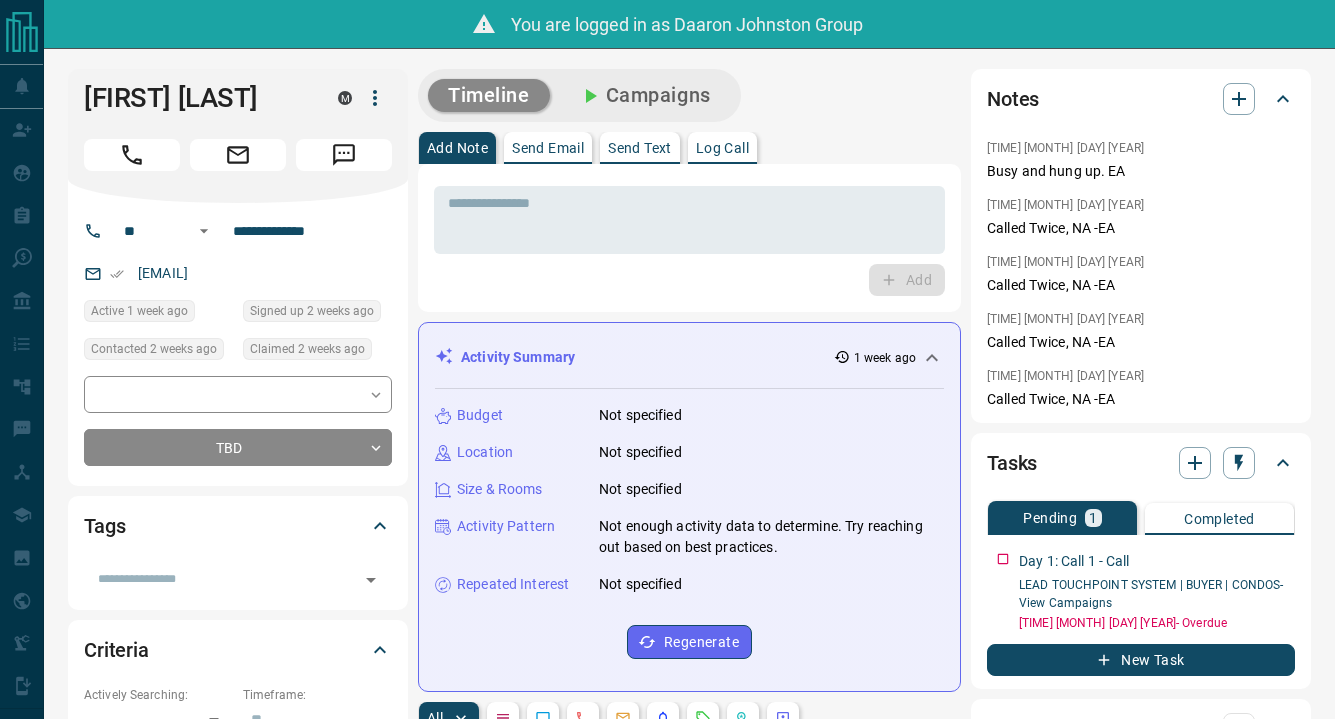 scroll, scrollTop: 0, scrollLeft: 0, axis: both 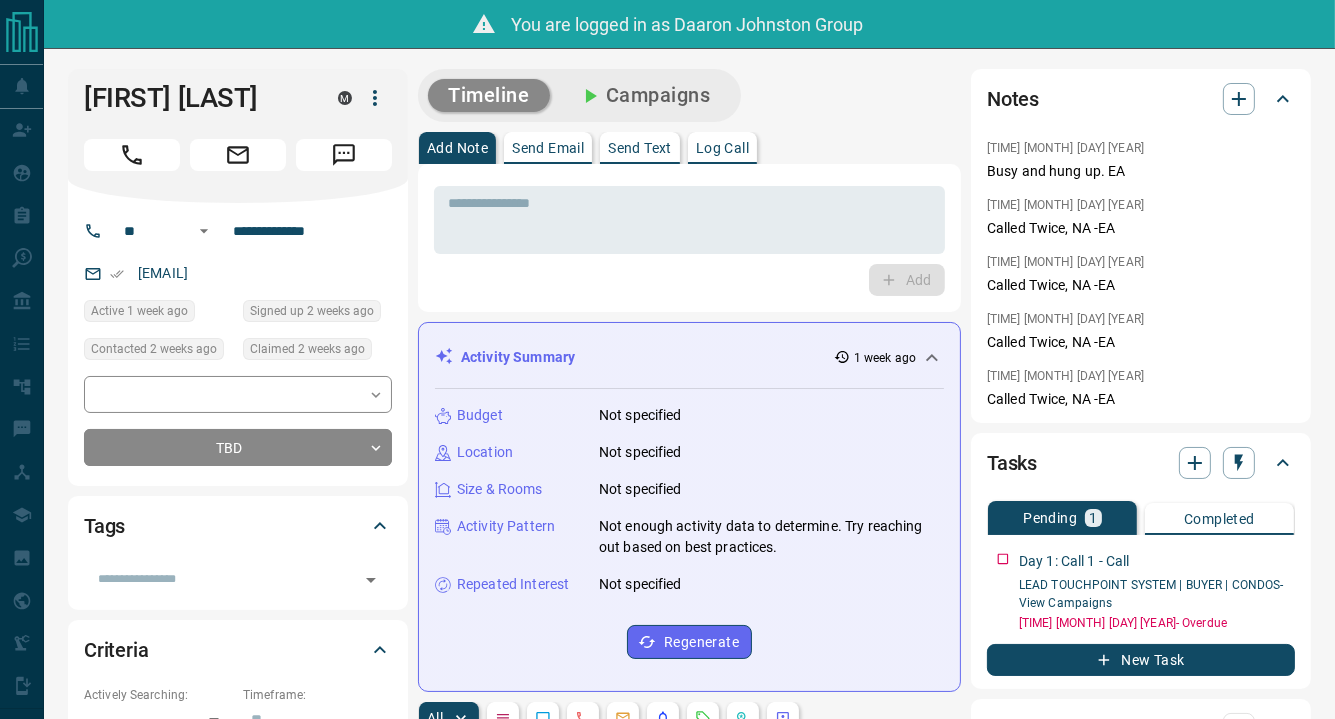 click on "Add" at bounding box center [689, 280] 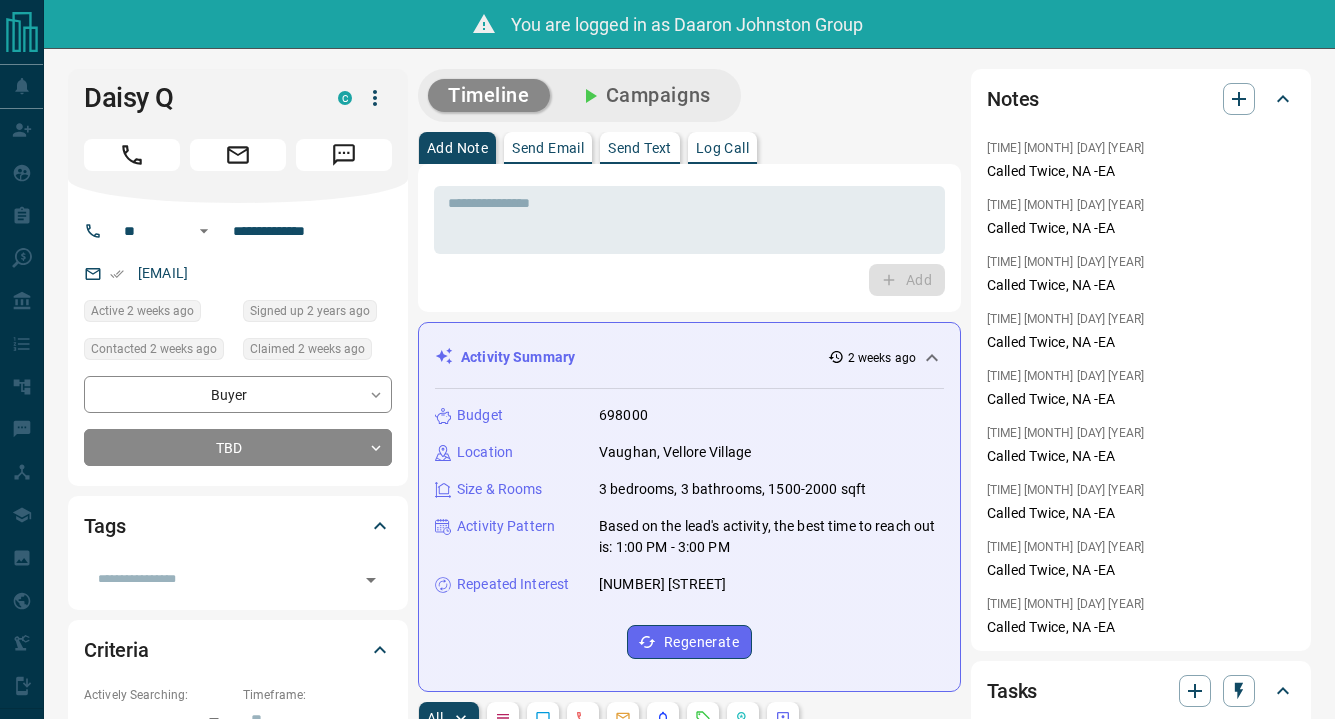 scroll, scrollTop: 0, scrollLeft: 0, axis: both 